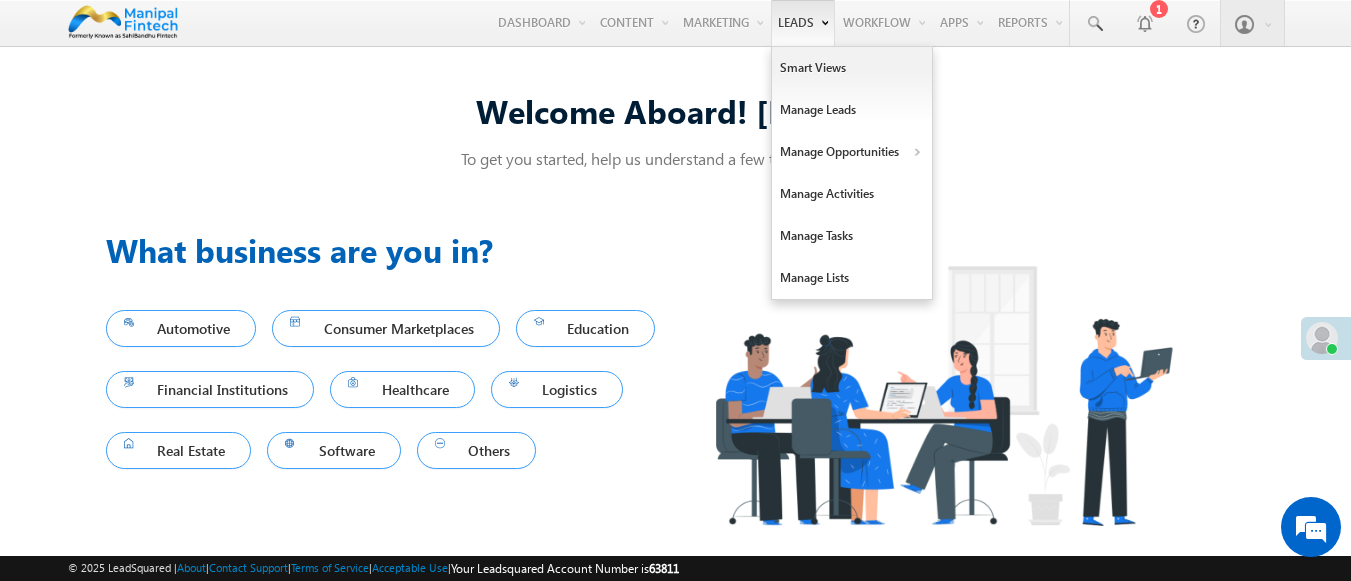 scroll, scrollTop: 13, scrollLeft: 0, axis: vertical 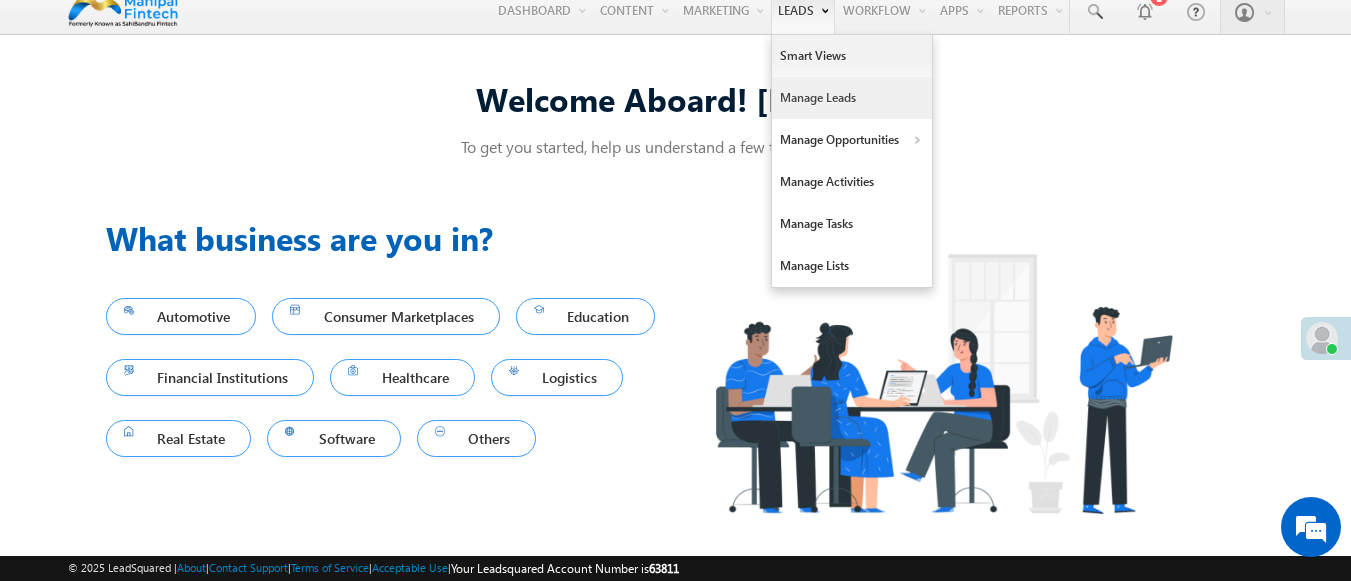 click on "Manage Leads" at bounding box center (852, 98) 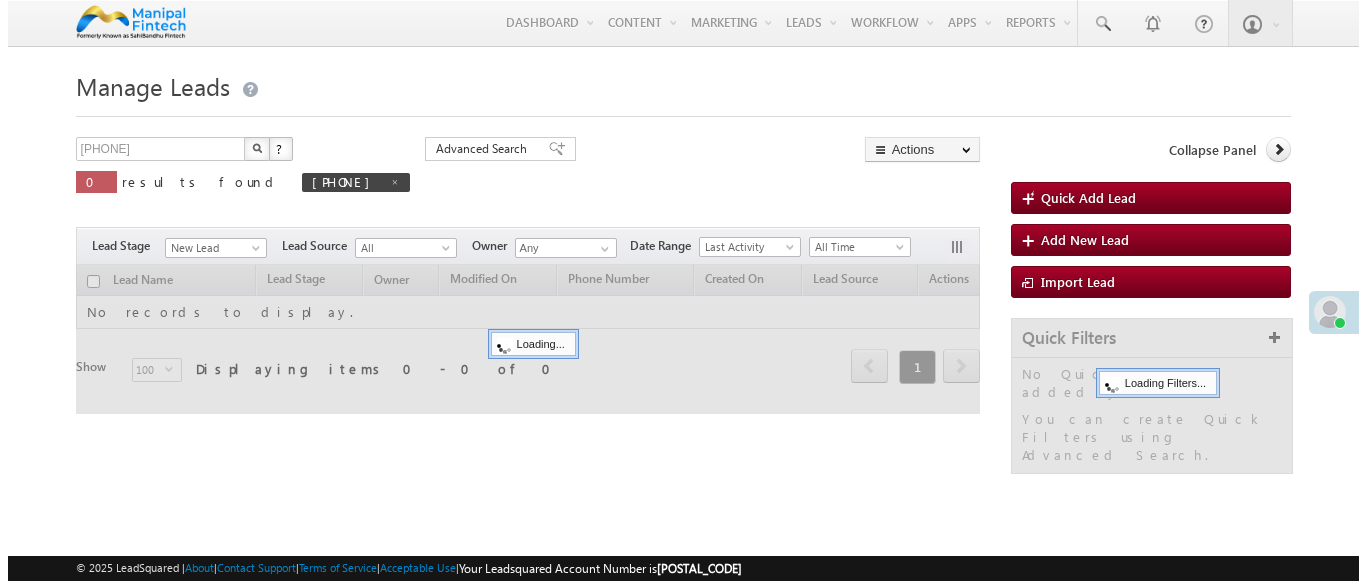 scroll, scrollTop: 0, scrollLeft: 0, axis: both 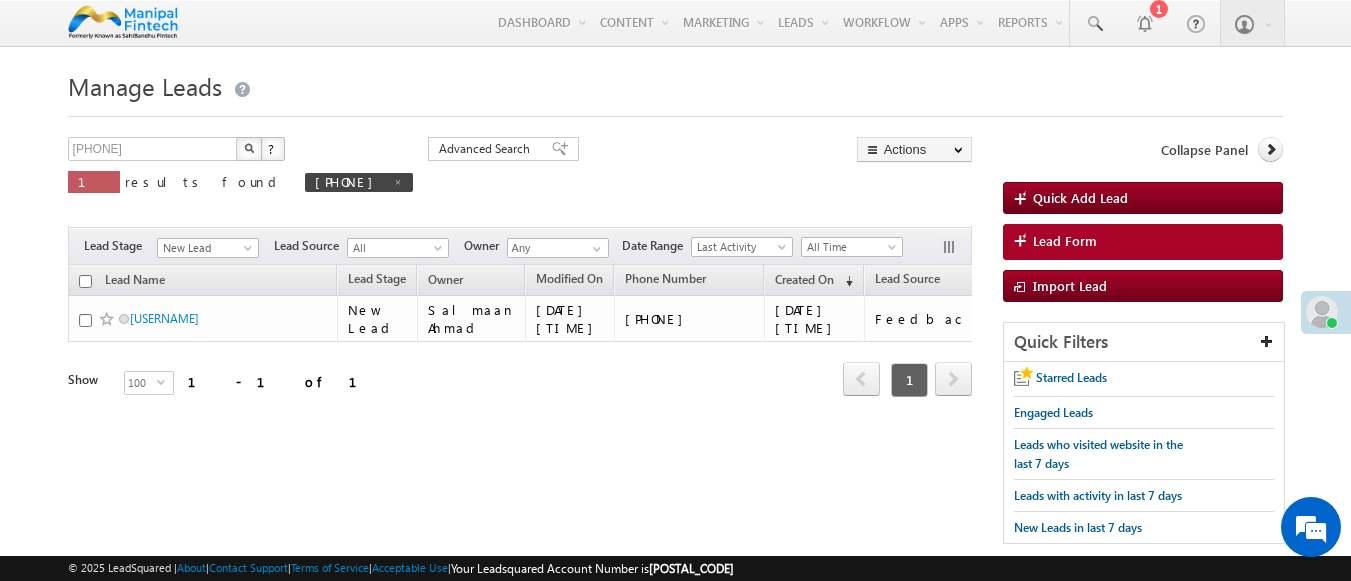 click on "Lead Form" at bounding box center [1065, 241] 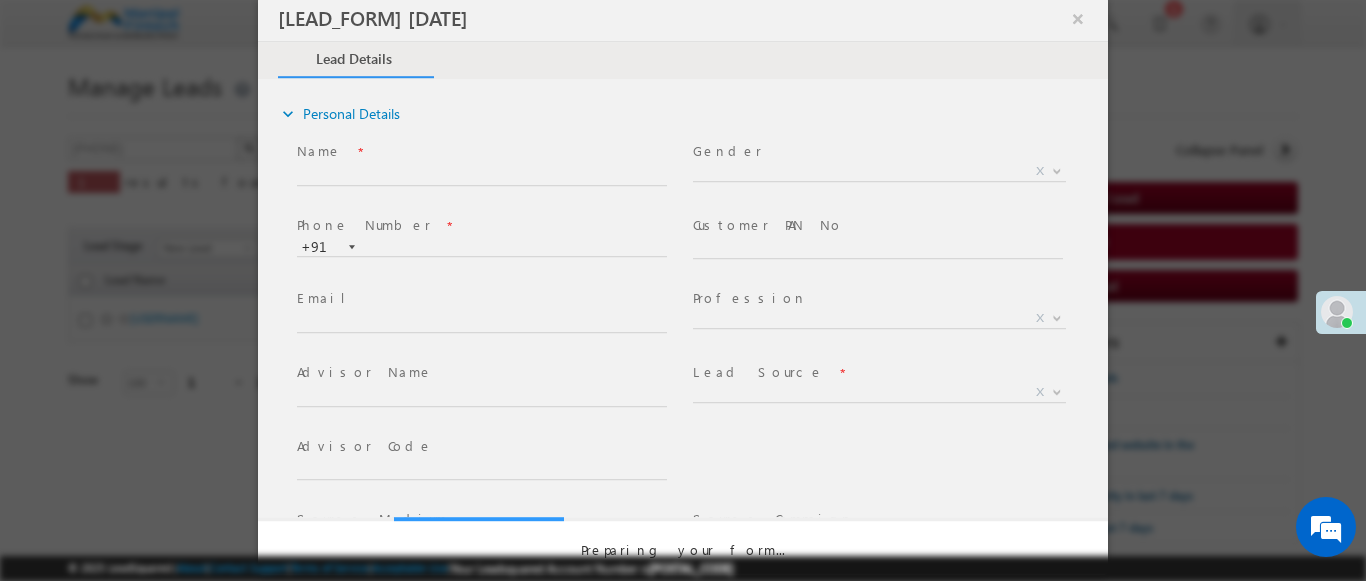 select on "Open" 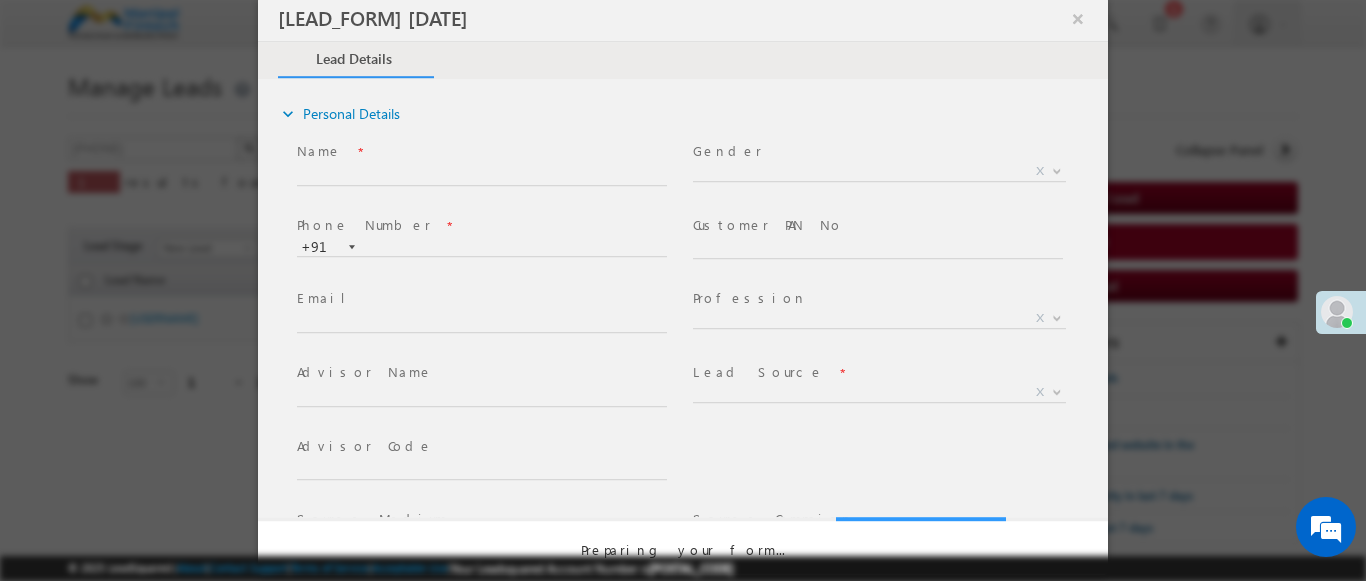 scroll, scrollTop: 0, scrollLeft: 0, axis: both 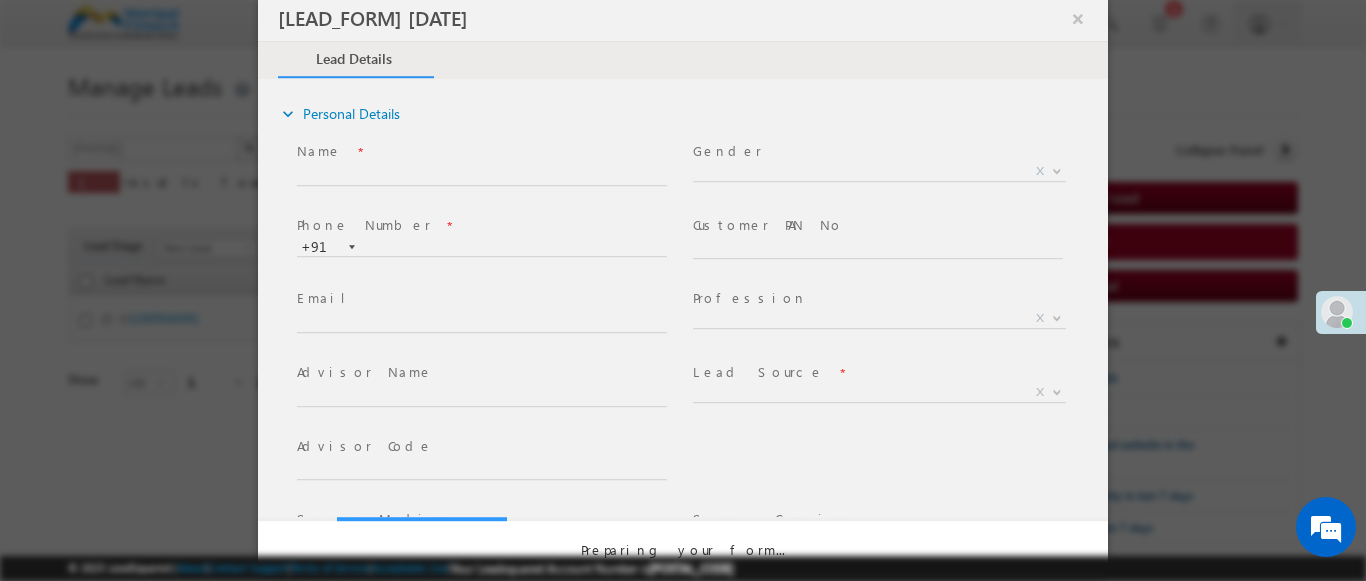 select on "Prospecting" 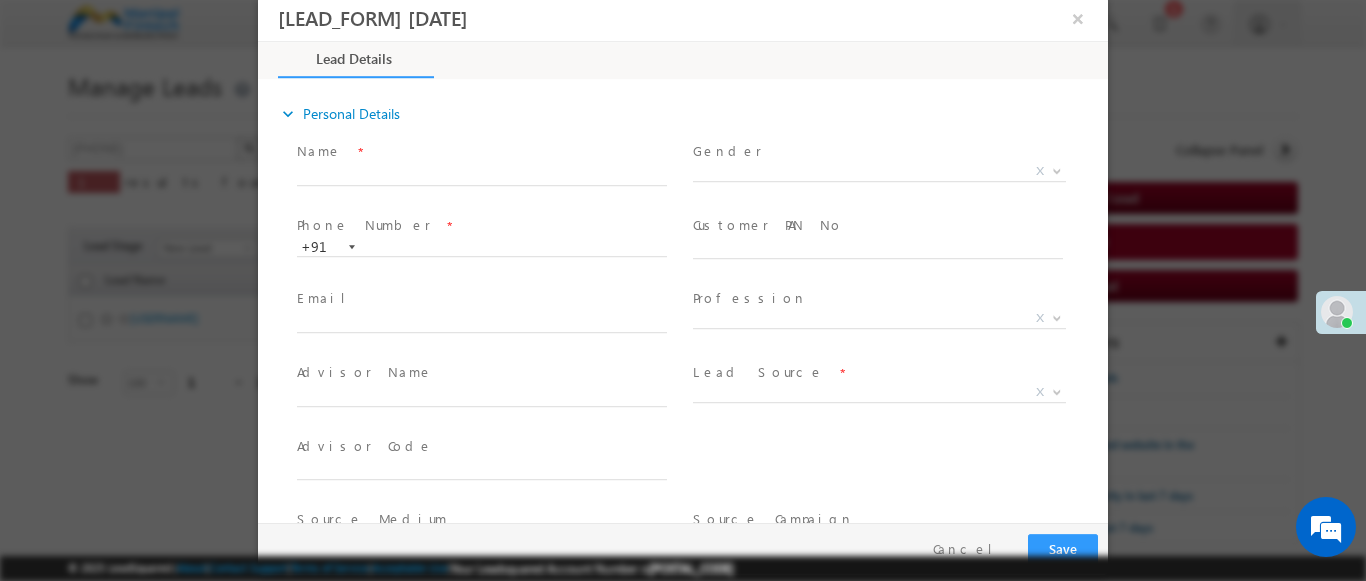 type on "08/08/25 6:18 PM" 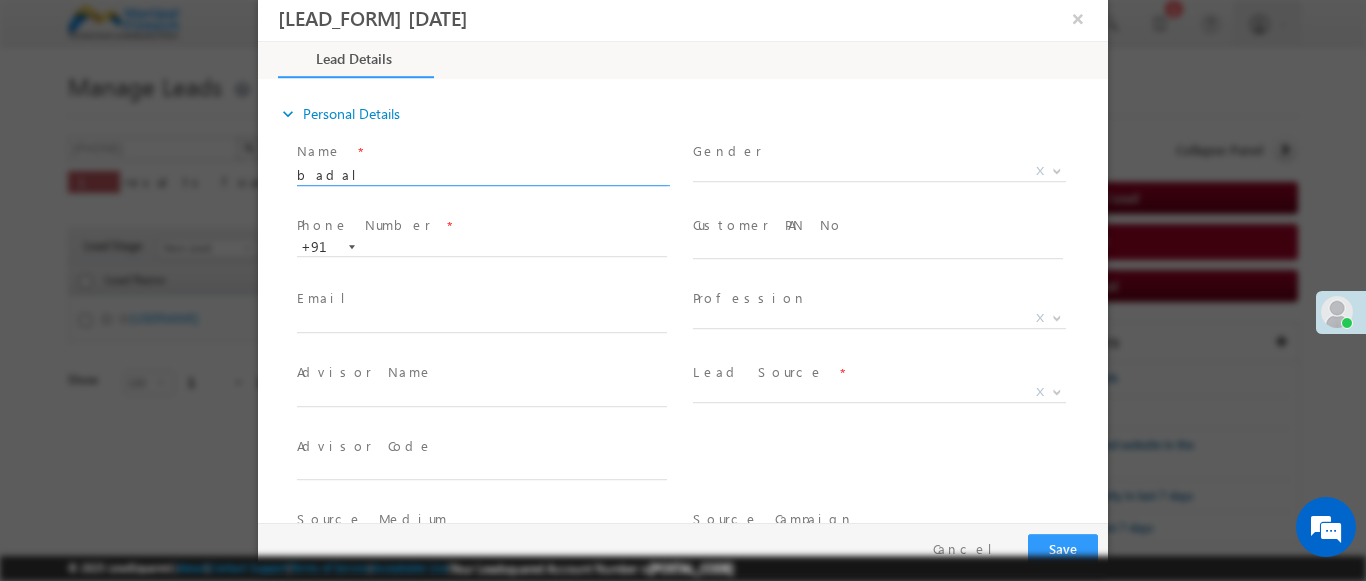 type on "badal" 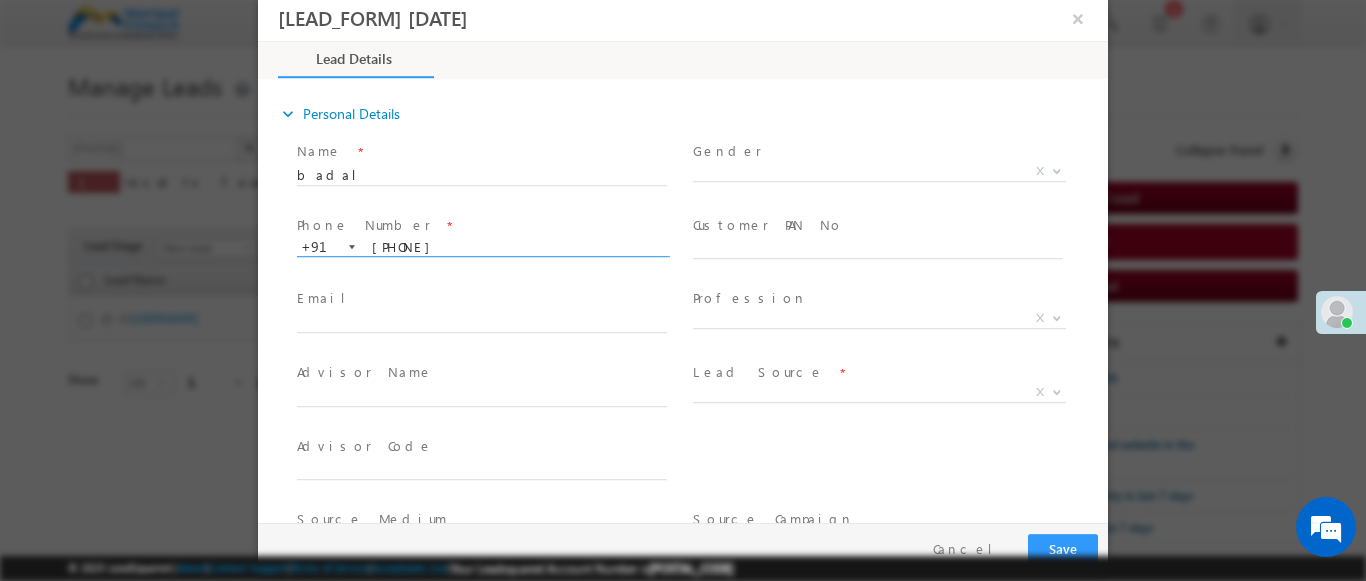 type on "9600885379" 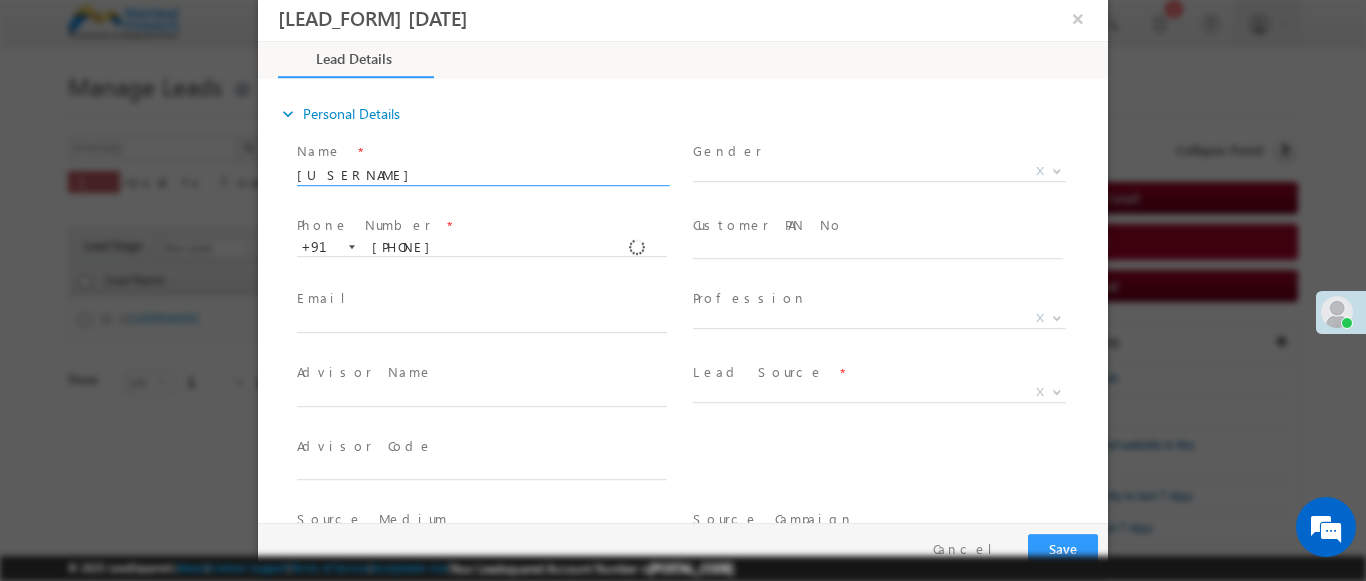 type on "[PHONE]" 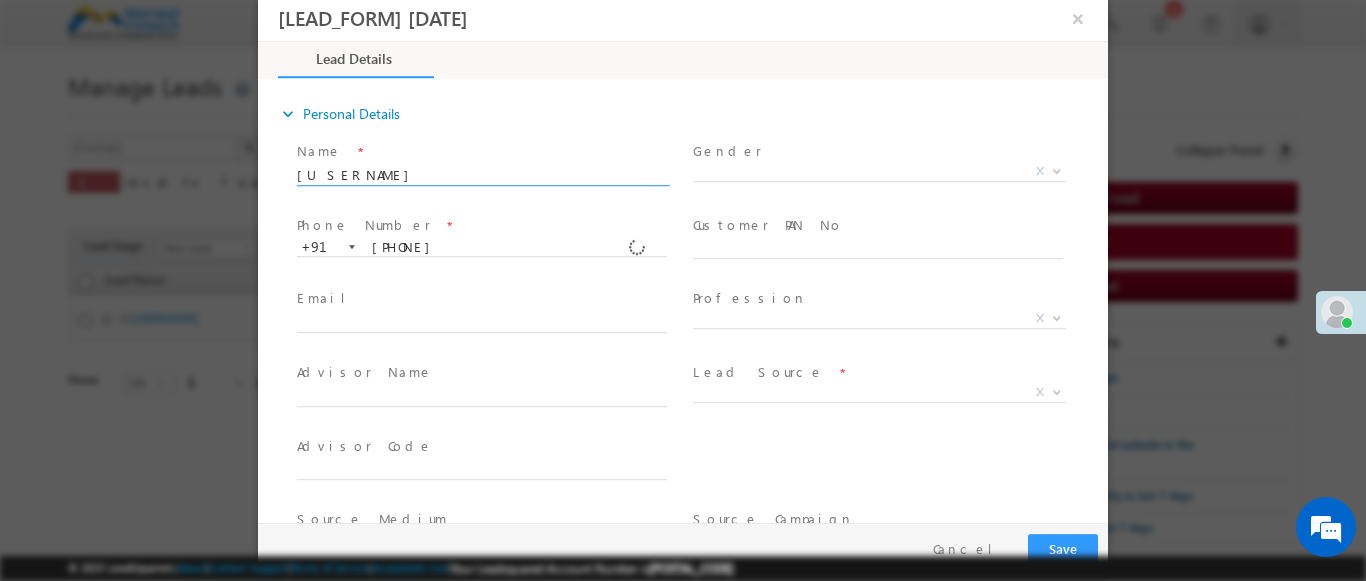 click at bounding box center (1057, 391) 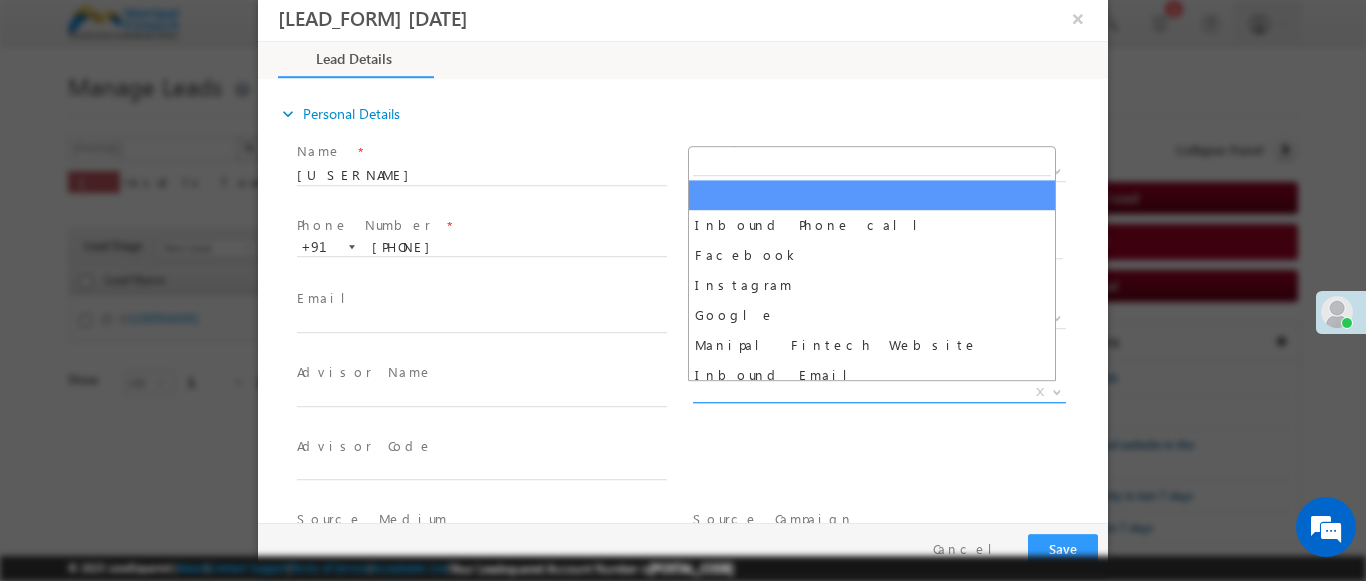scroll, scrollTop: 1570, scrollLeft: 0, axis: vertical 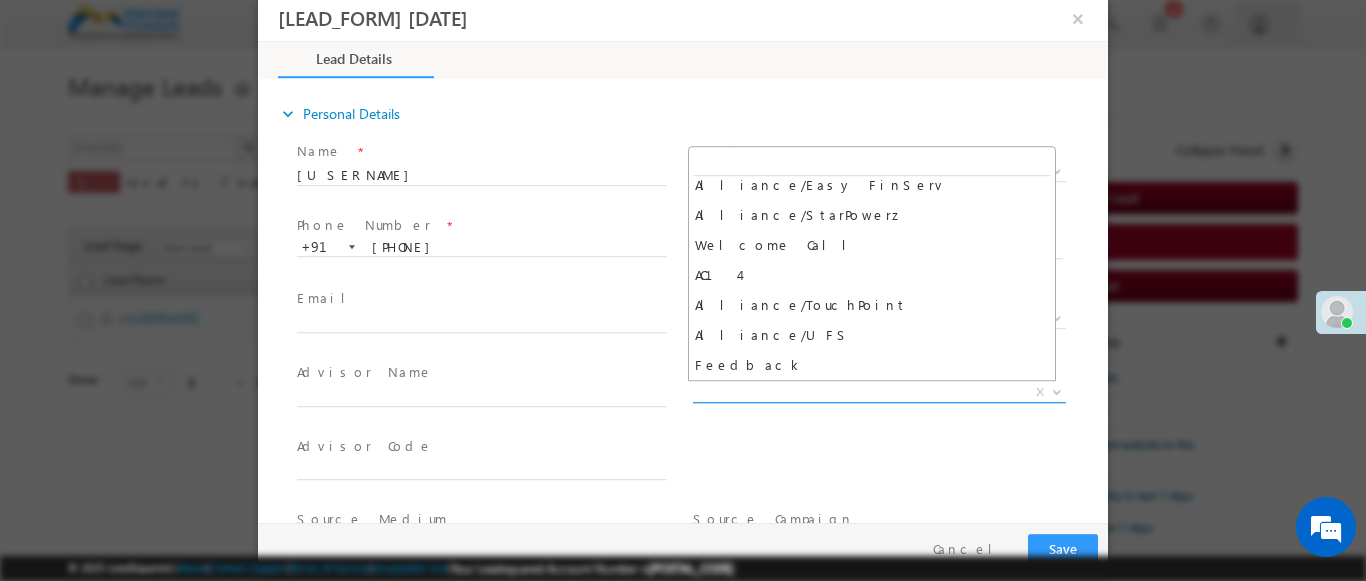 select on "Feedback" 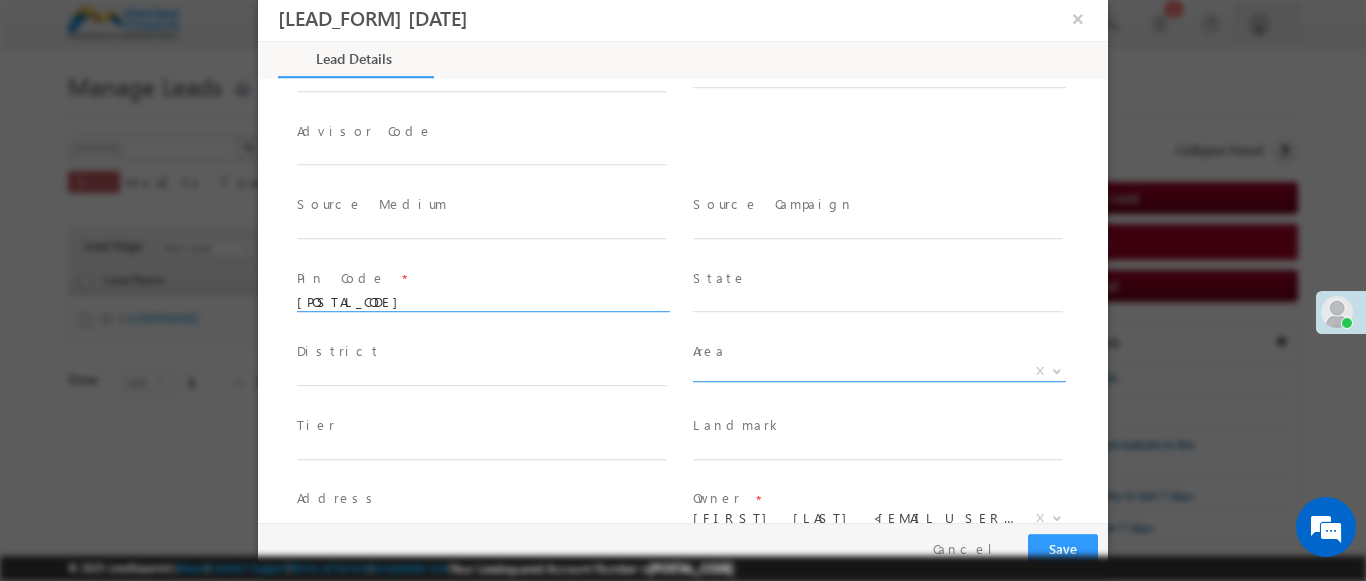 scroll, scrollTop: 886, scrollLeft: 0, axis: vertical 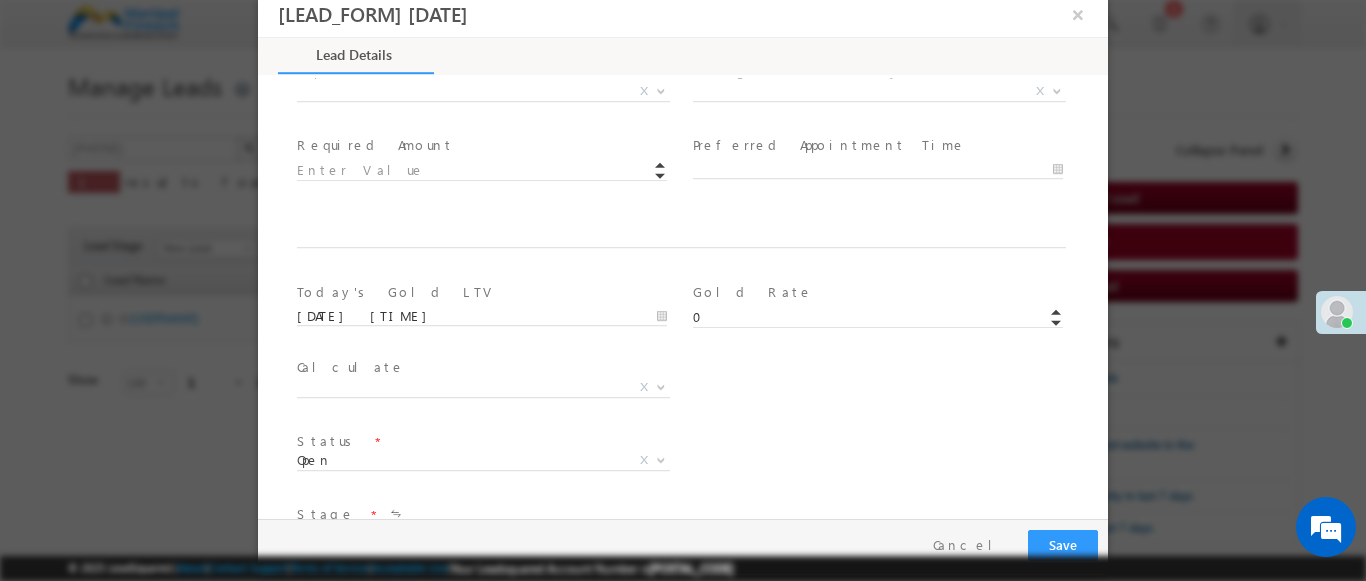 type on "[NUMBER]" 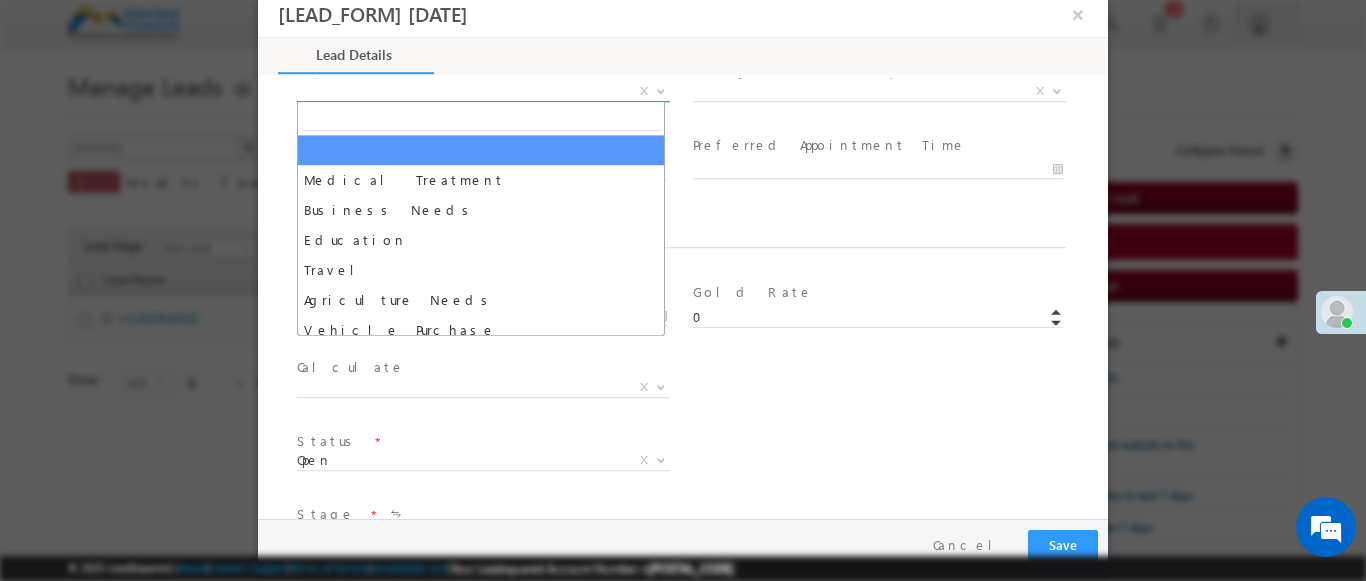 select on "Medical Treatment" 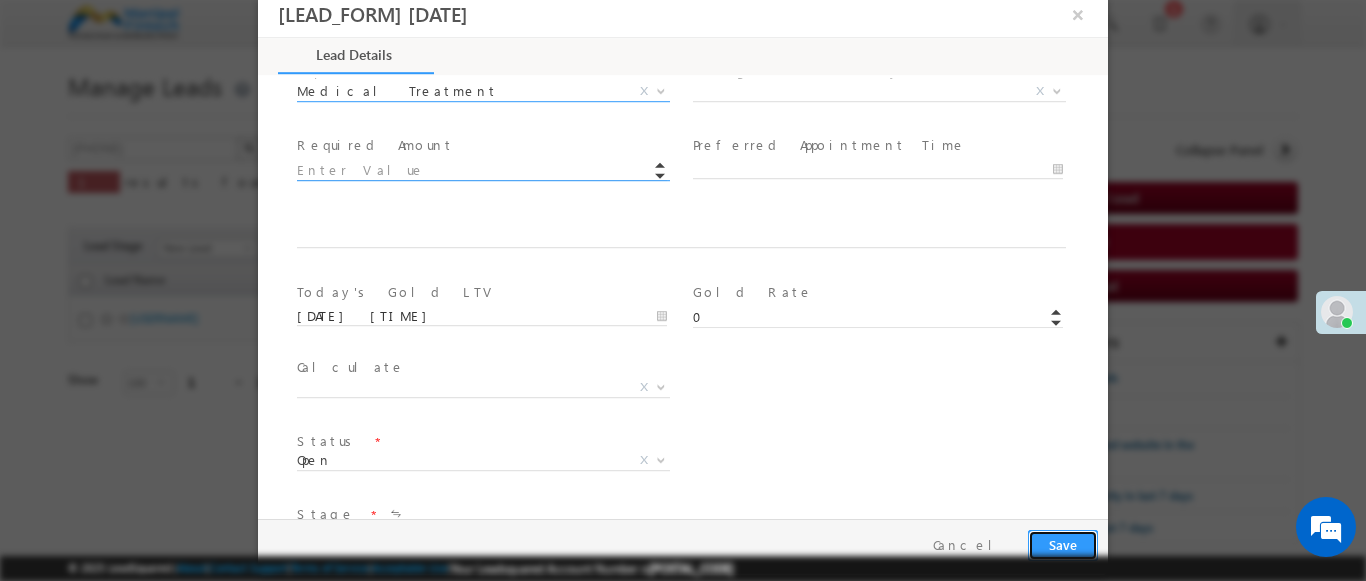 click on "Save" at bounding box center (1063, 545) 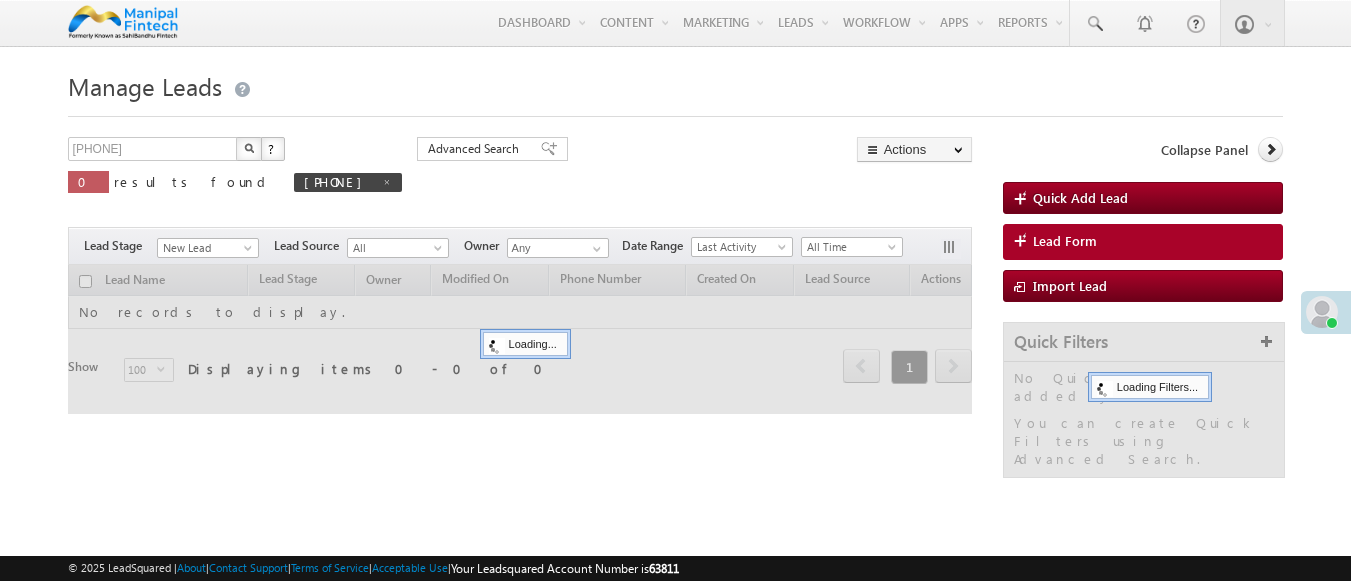 scroll, scrollTop: 0, scrollLeft: 0, axis: both 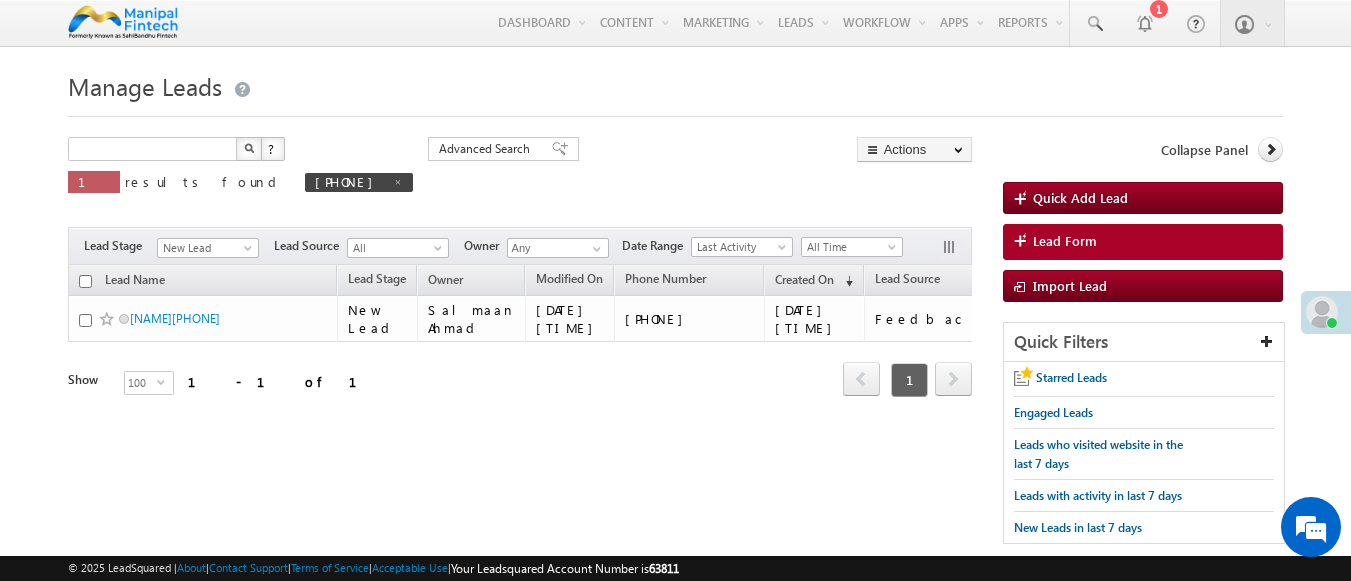 type on "Search Leads" 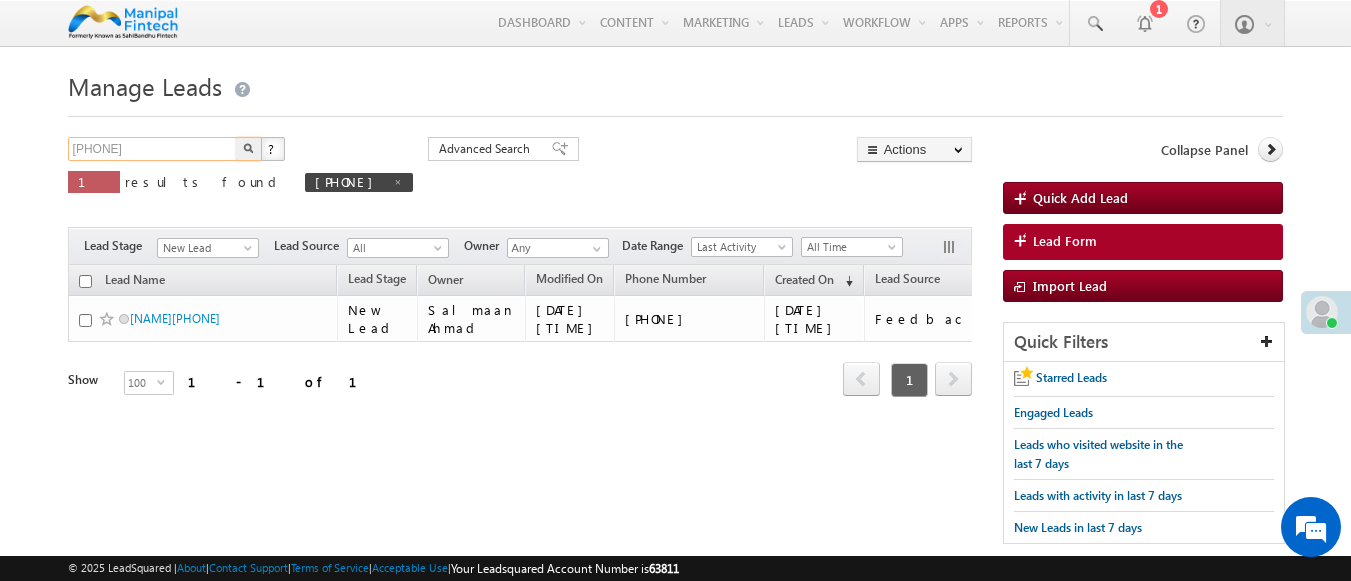 type on "9600885379" 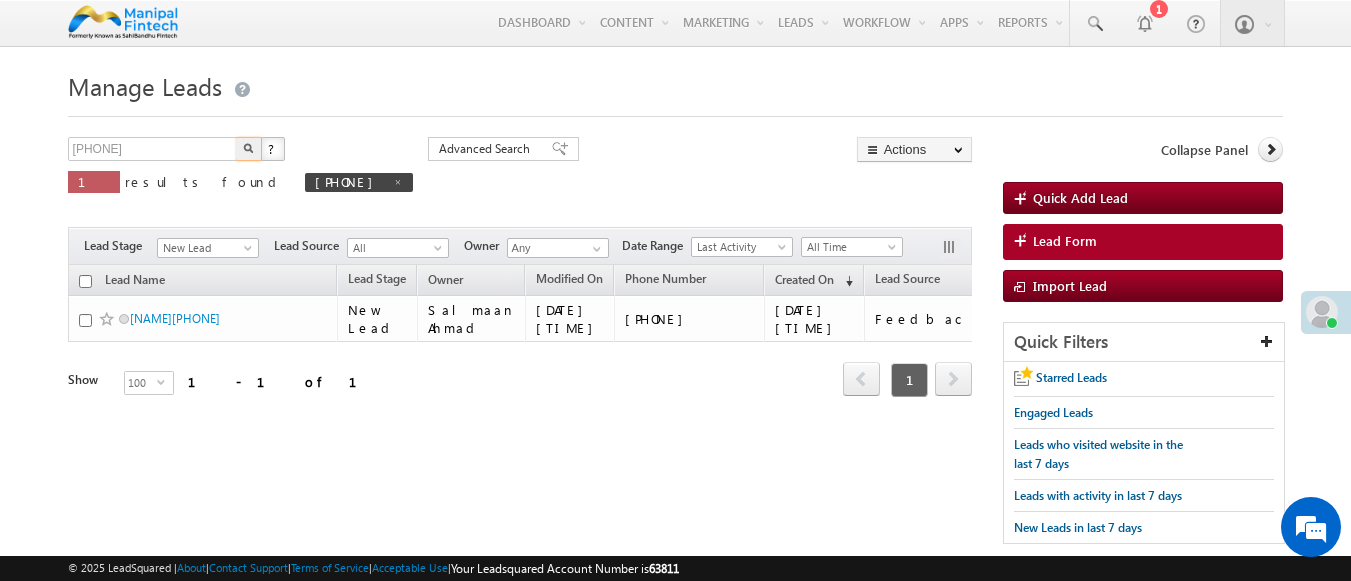 click at bounding box center (248, 148) 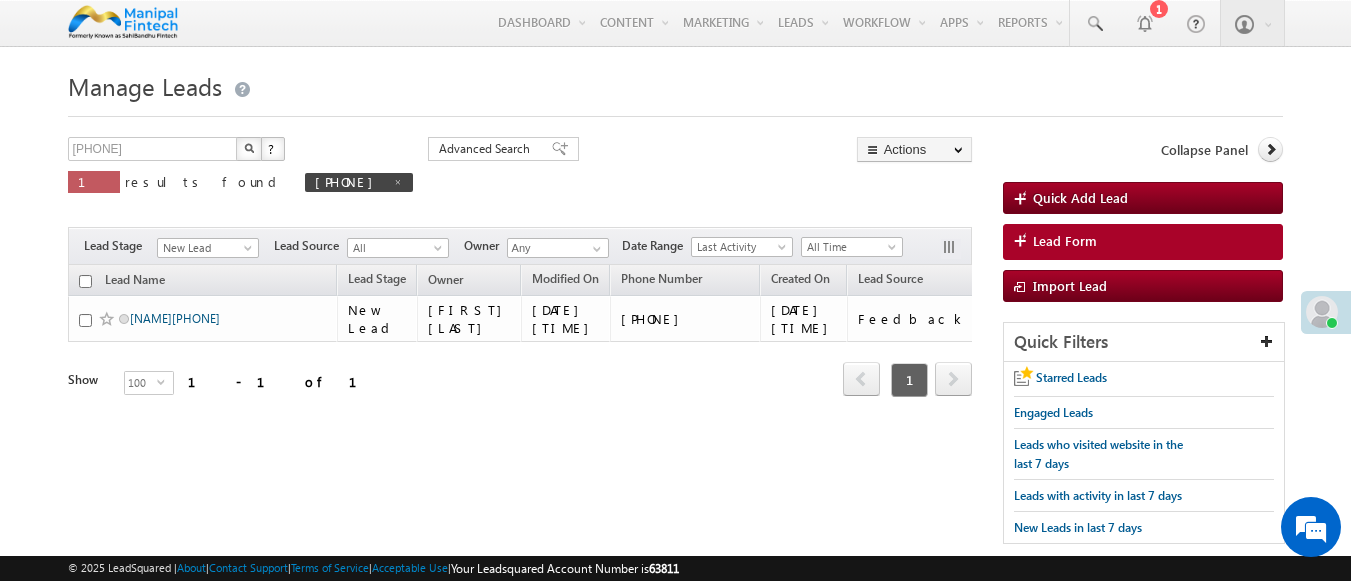 click on "badal9600885379" at bounding box center (175, 318) 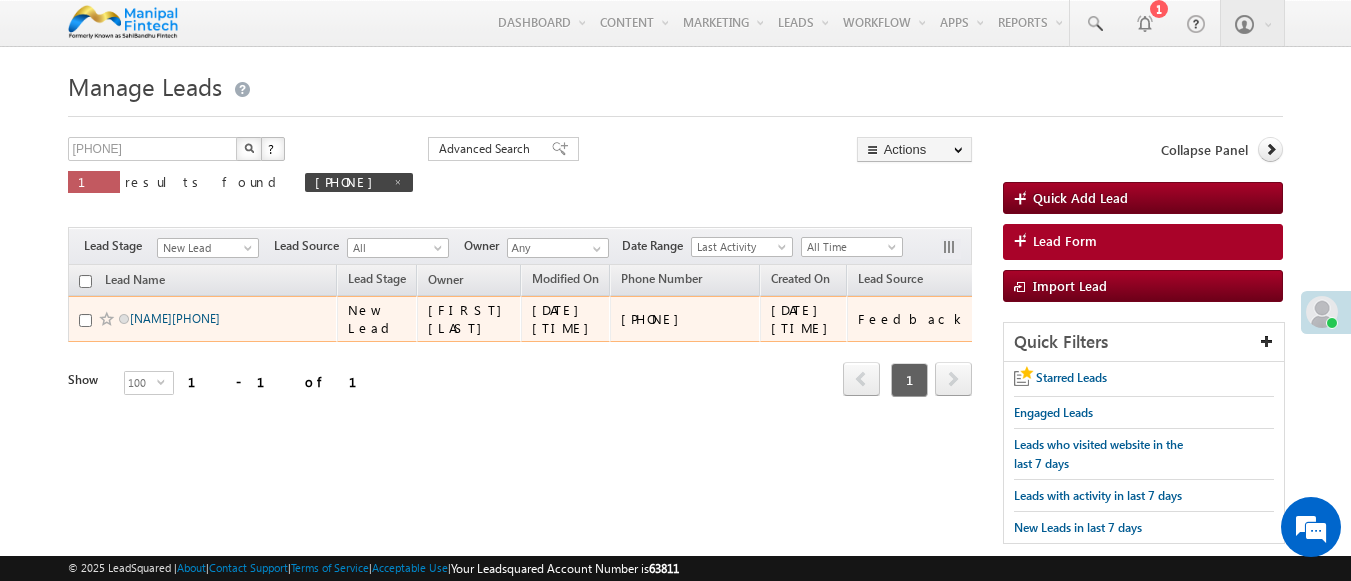 scroll, scrollTop: 0, scrollLeft: 0, axis: both 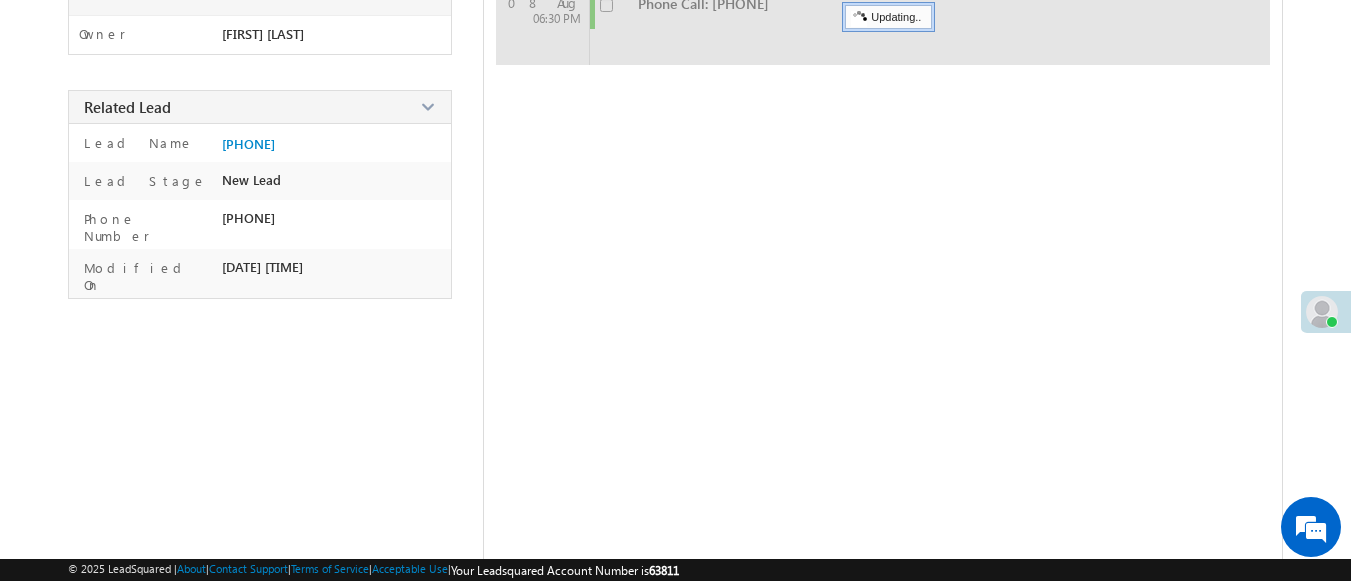 checkbox on "false" 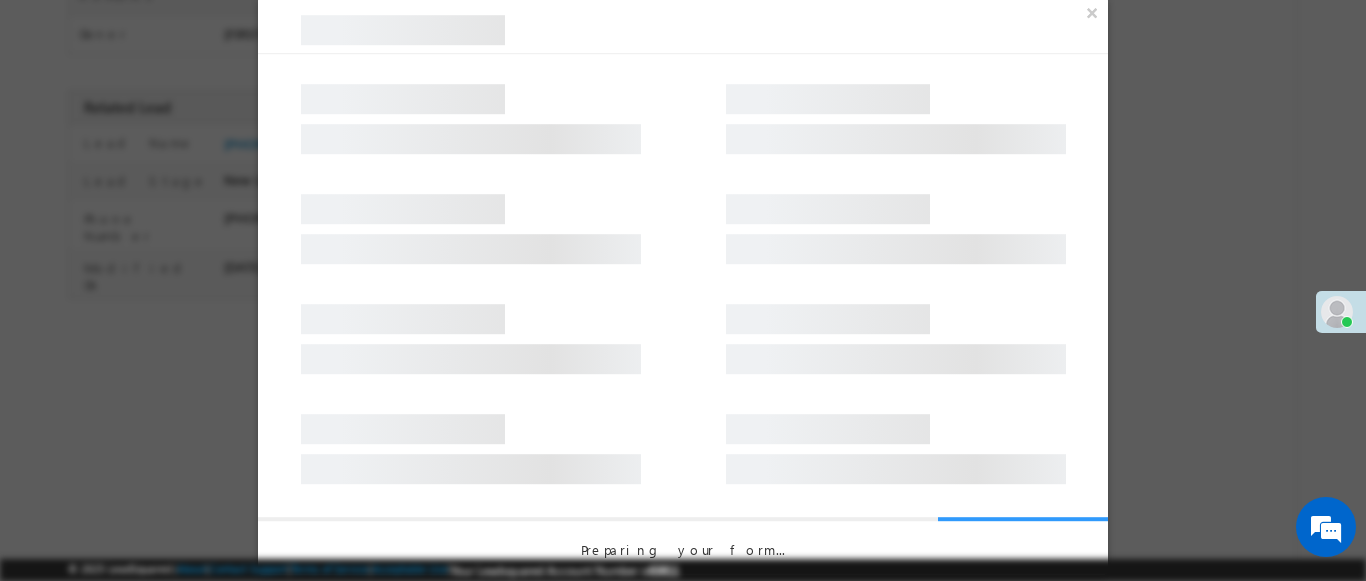 scroll, scrollTop: 0, scrollLeft: 0, axis: both 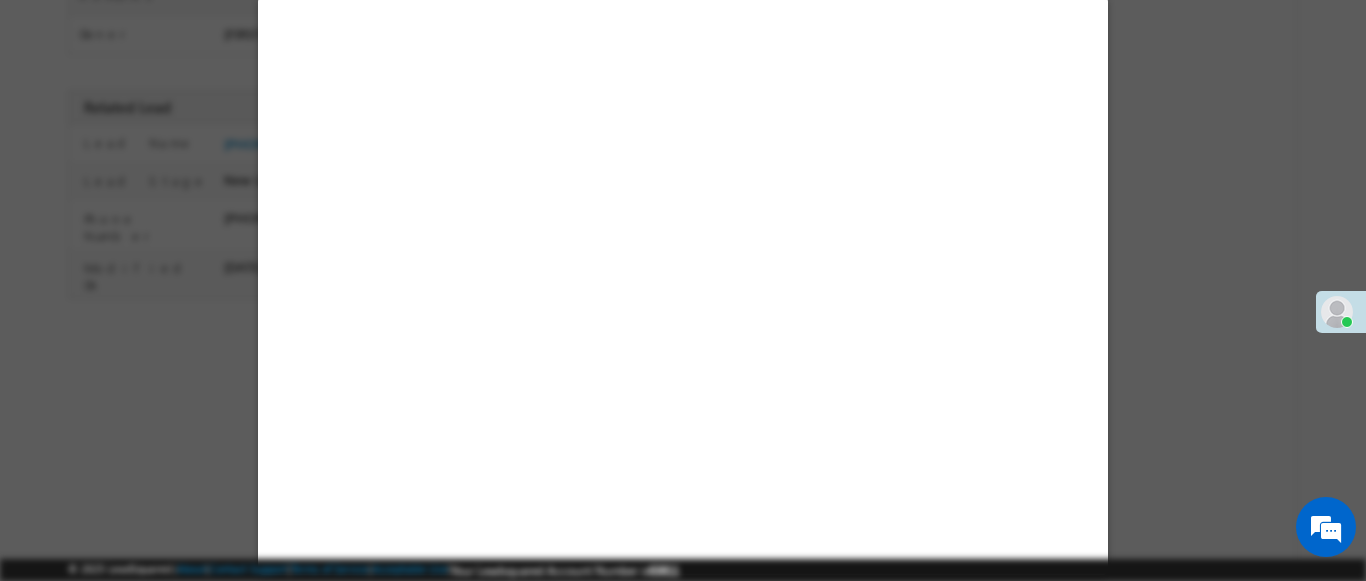 select on "Feedback" 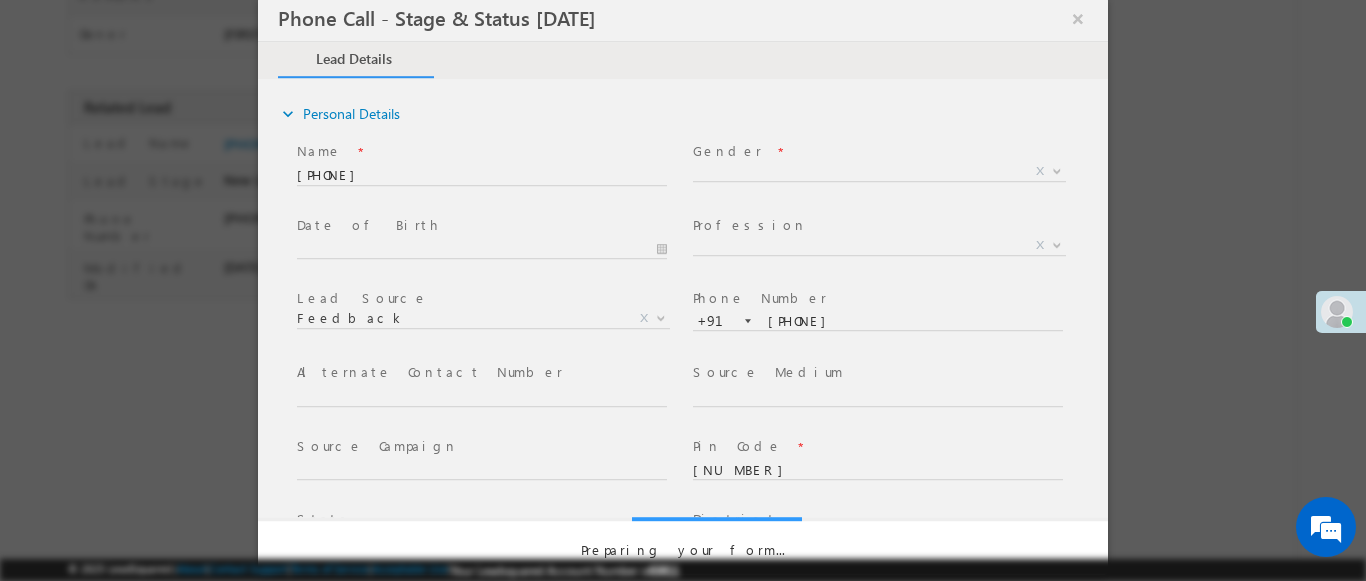 select on "Open" 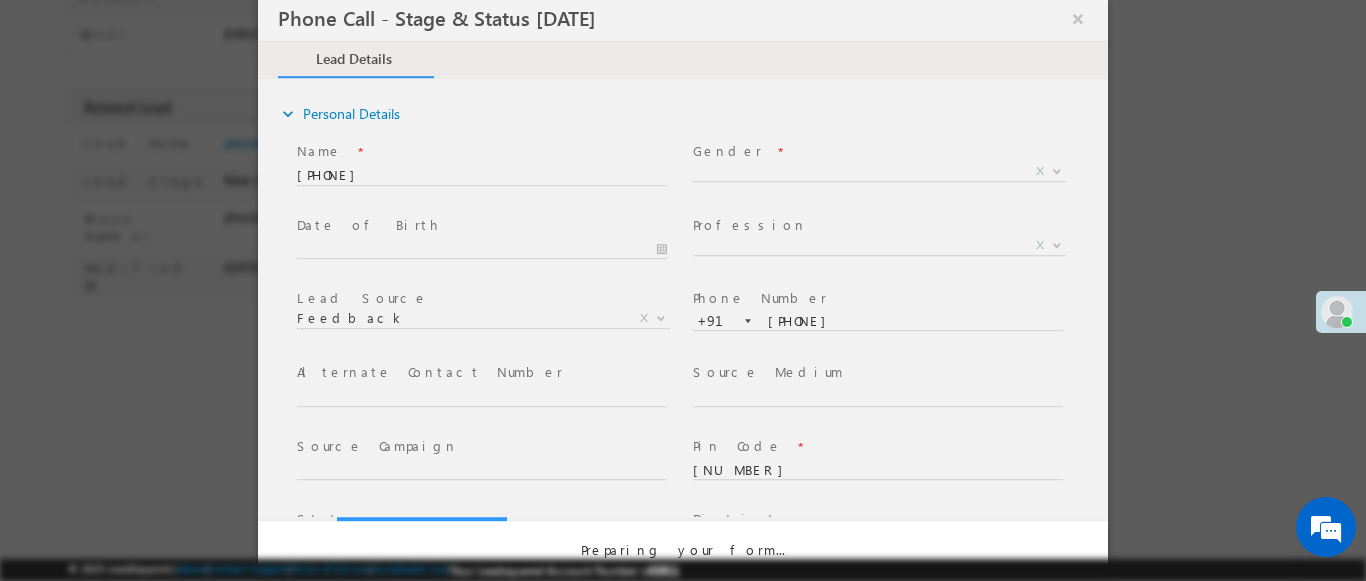 scroll, scrollTop: 0, scrollLeft: 0, axis: both 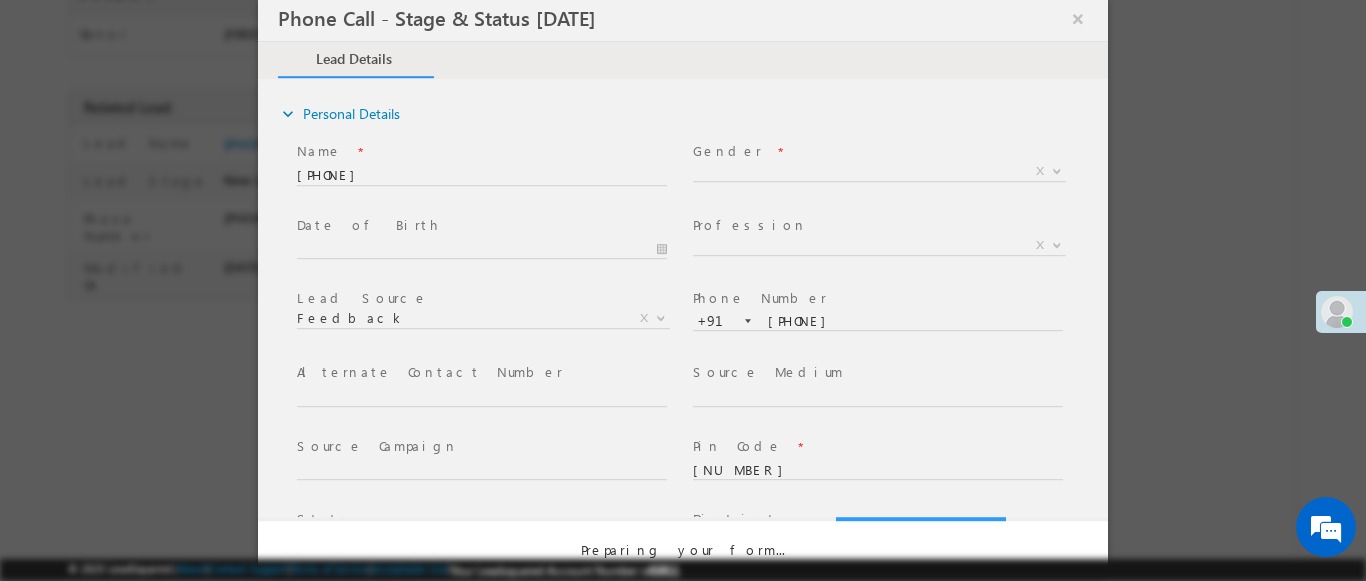 select on "Fresh Lead" 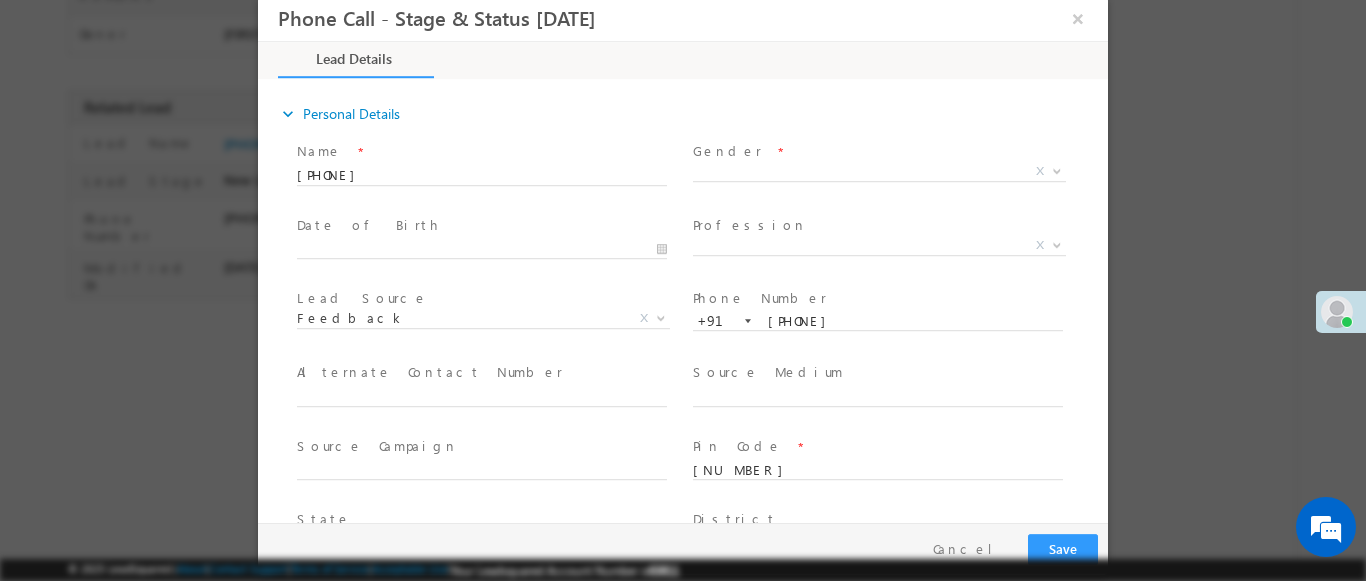 type on "[DATE] [TIME]" 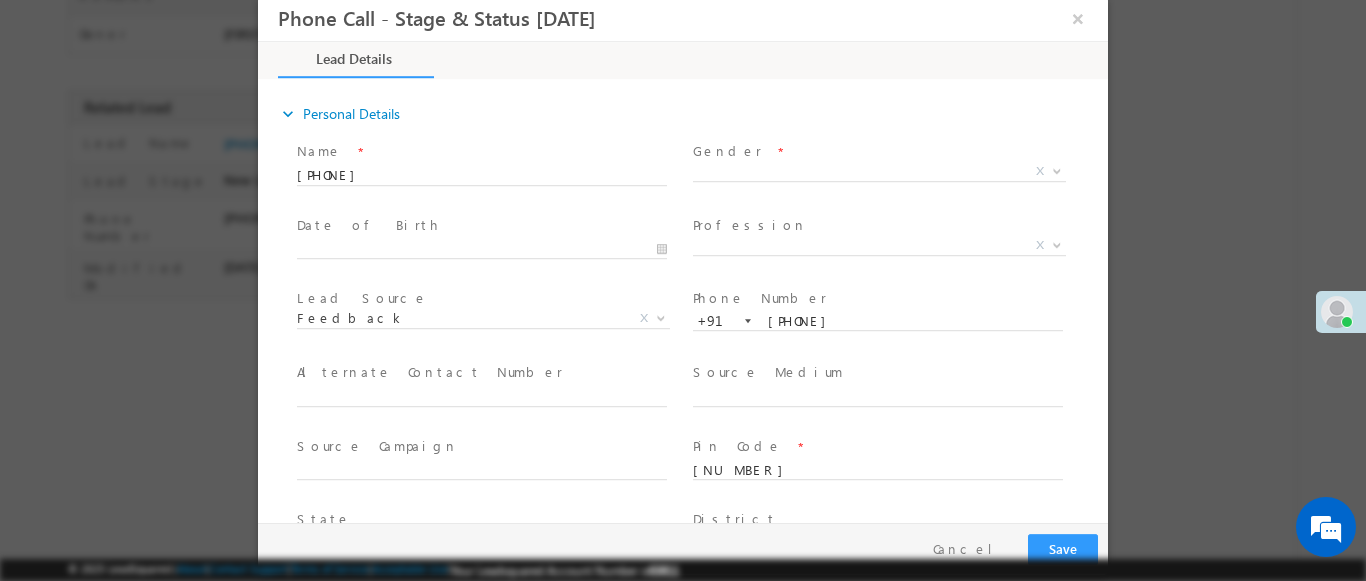 click at bounding box center (1057, 170) 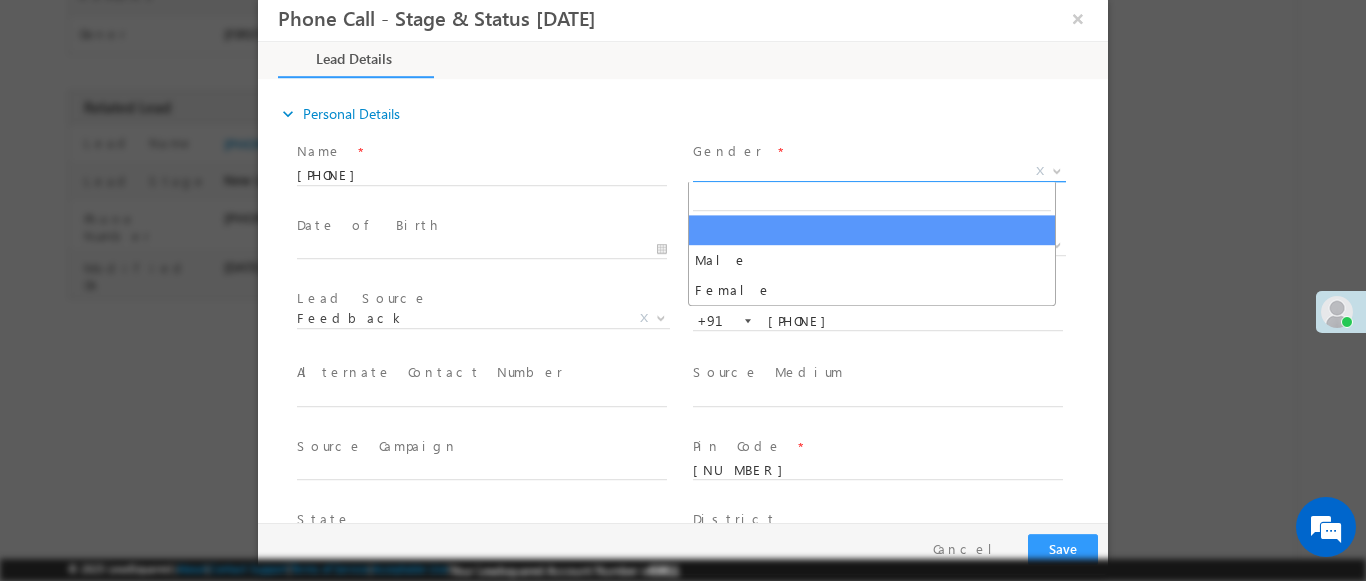 select on "Male" 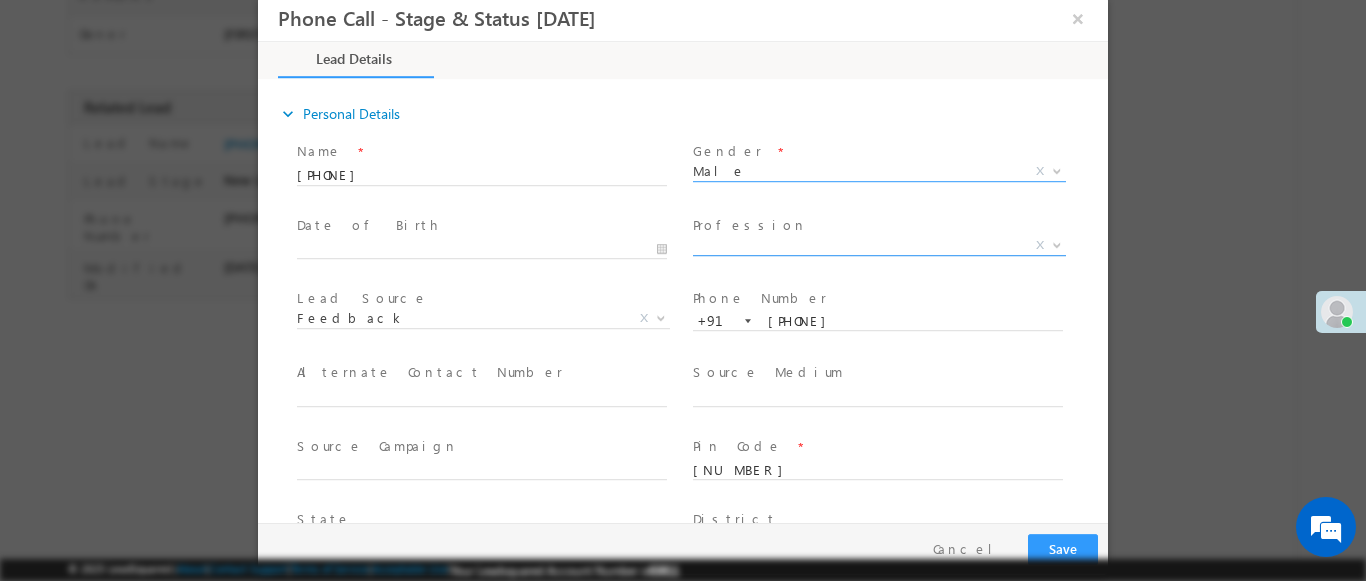 scroll, scrollTop: 3, scrollLeft: 0, axis: vertical 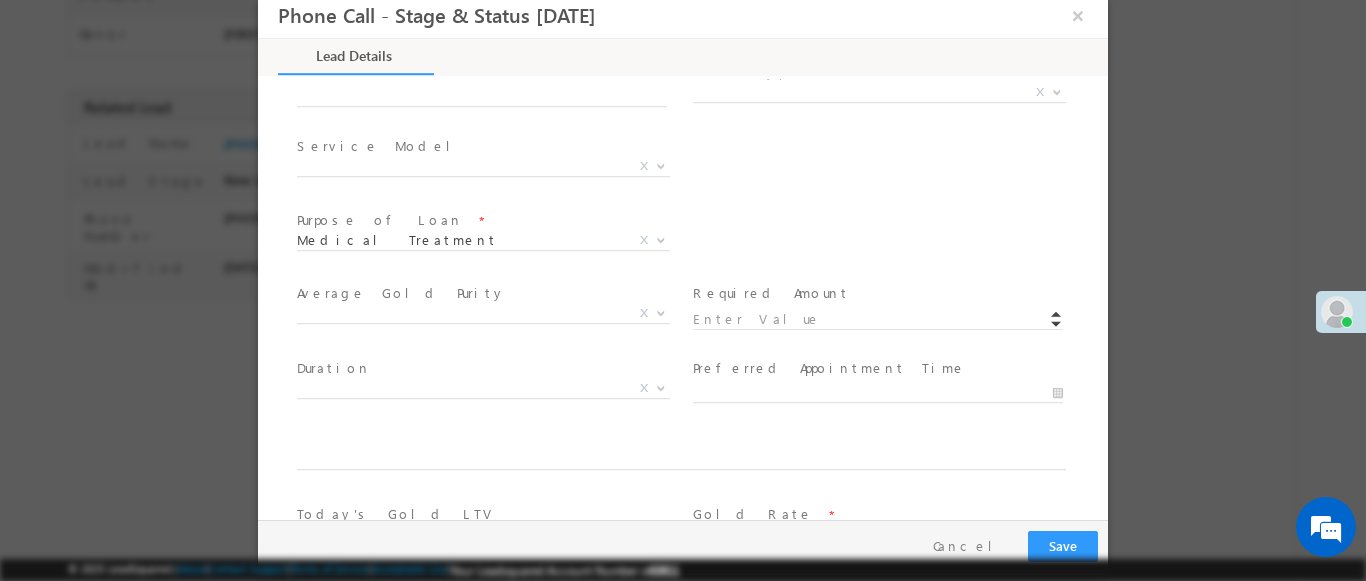 click at bounding box center [1057, 91] 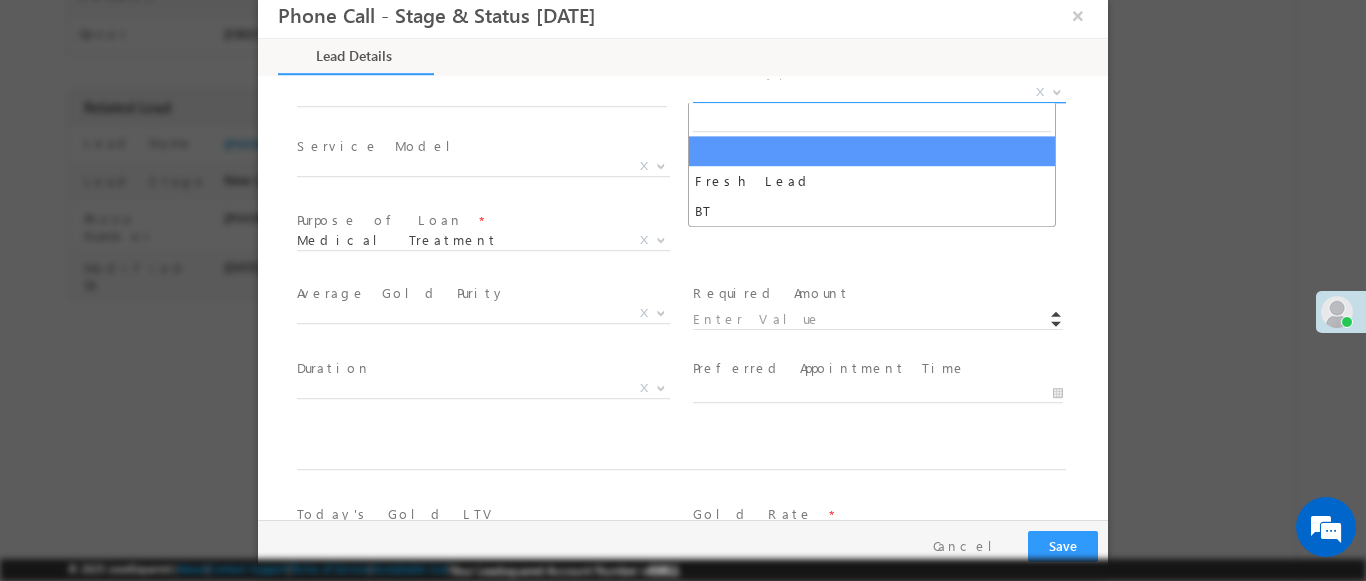 select on "BT" 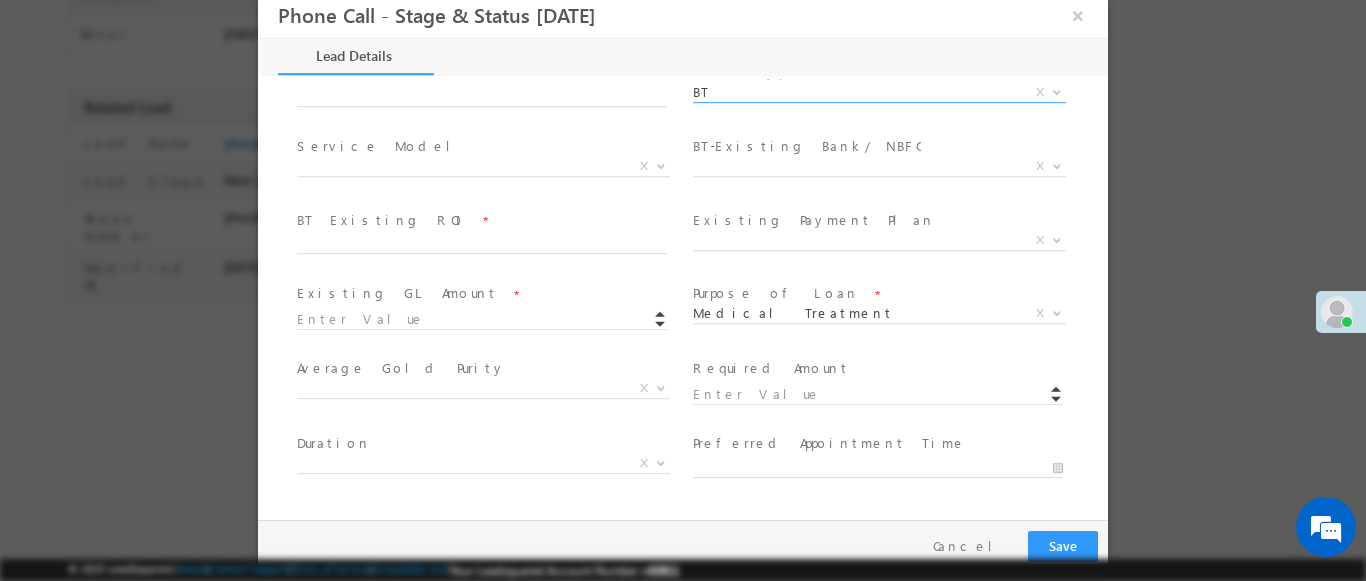 scroll, scrollTop: 739, scrollLeft: 0, axis: vertical 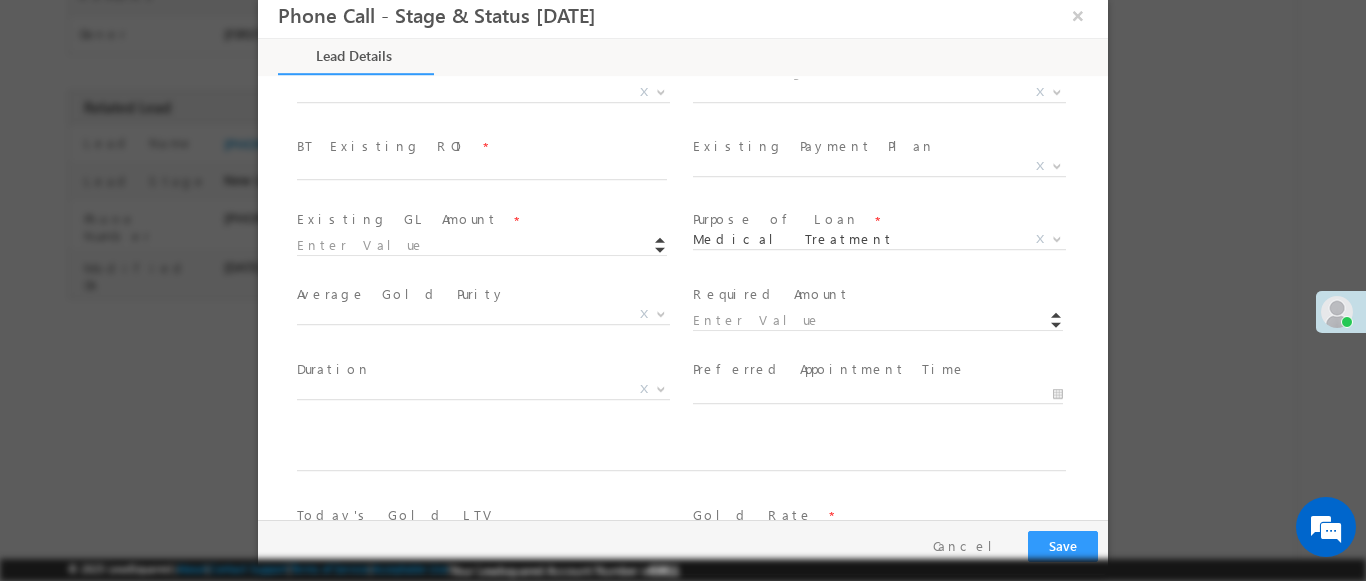 click at bounding box center (661, 91) 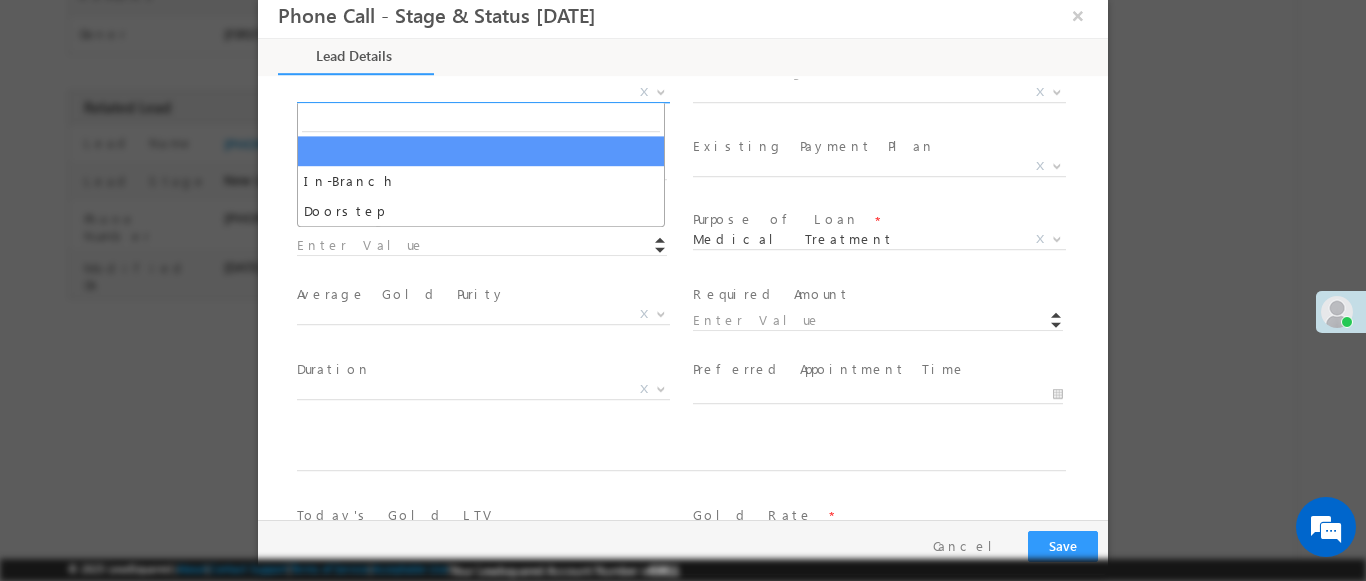 select on "In-Branch" 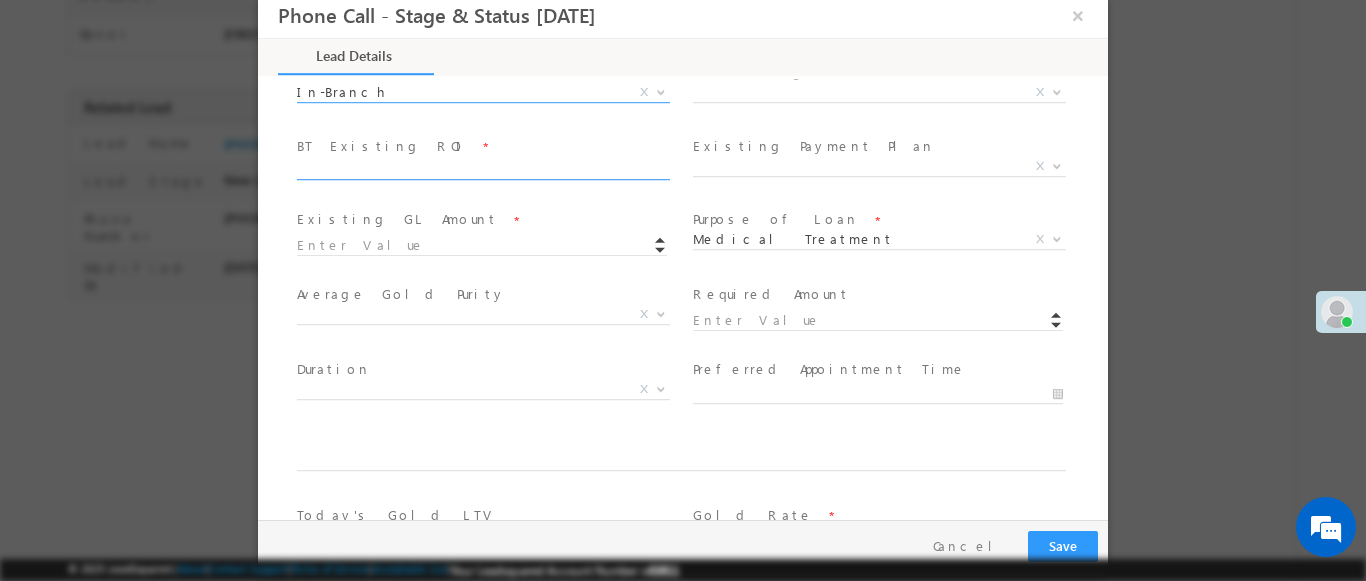 click at bounding box center (1057, 91) 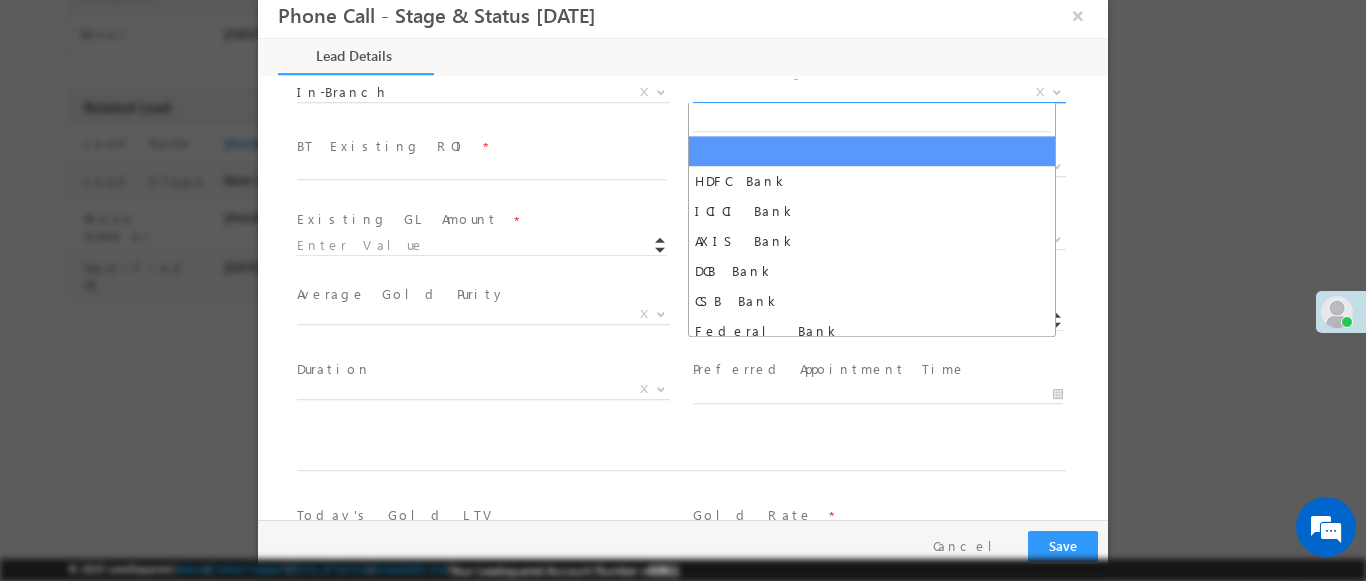 select on "DCB Bank" 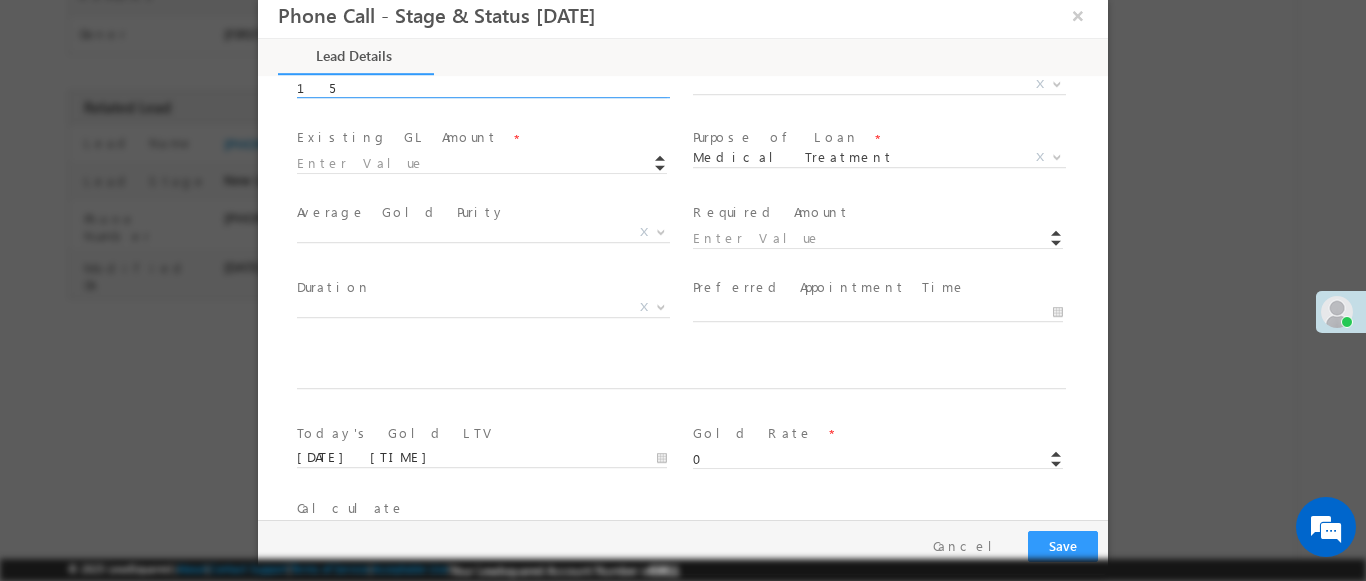 scroll, scrollTop: 813, scrollLeft: 0, axis: vertical 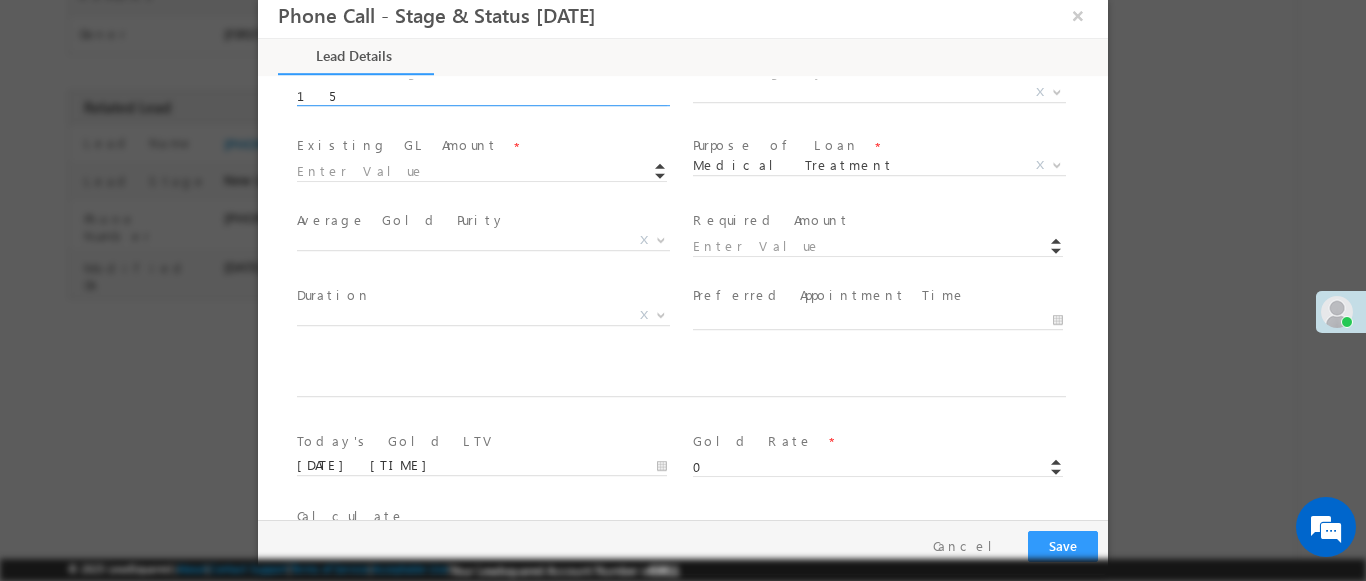 type on "15" 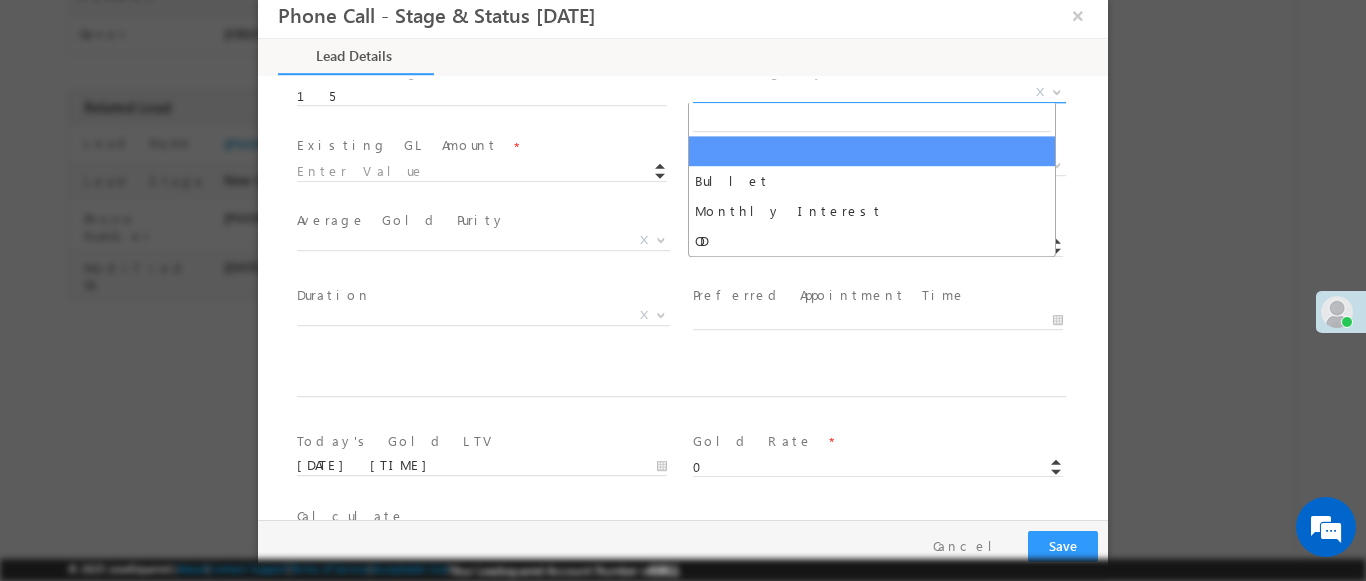 select on "Monthly Interest" 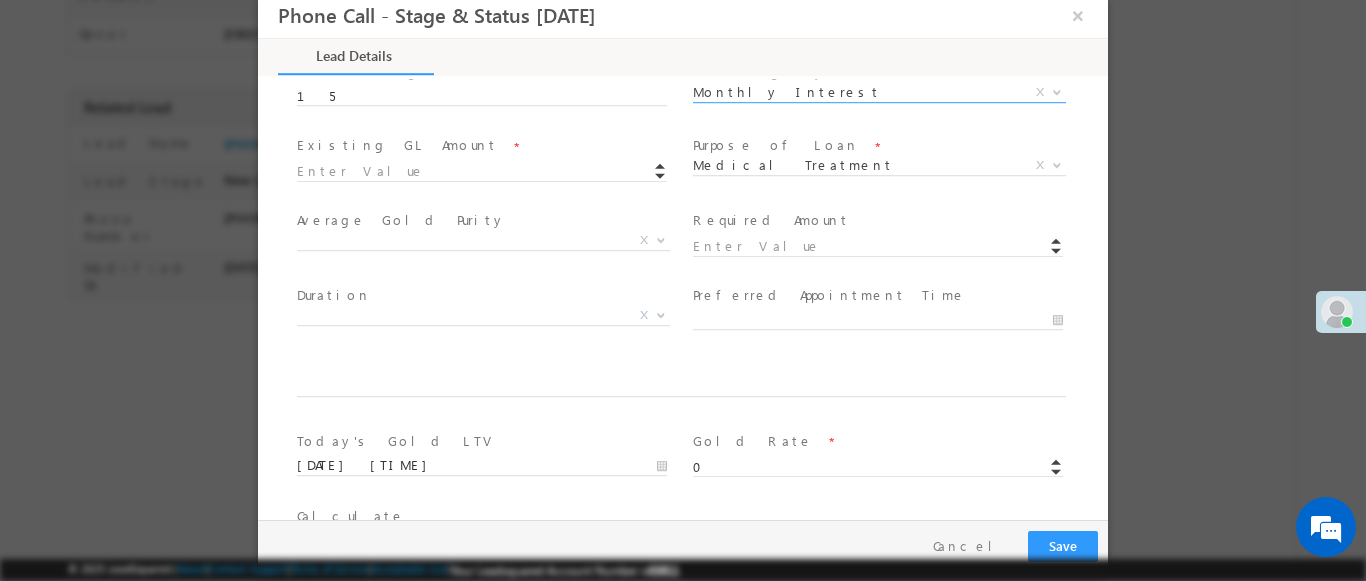 scroll, scrollTop: 3, scrollLeft: 0, axis: vertical 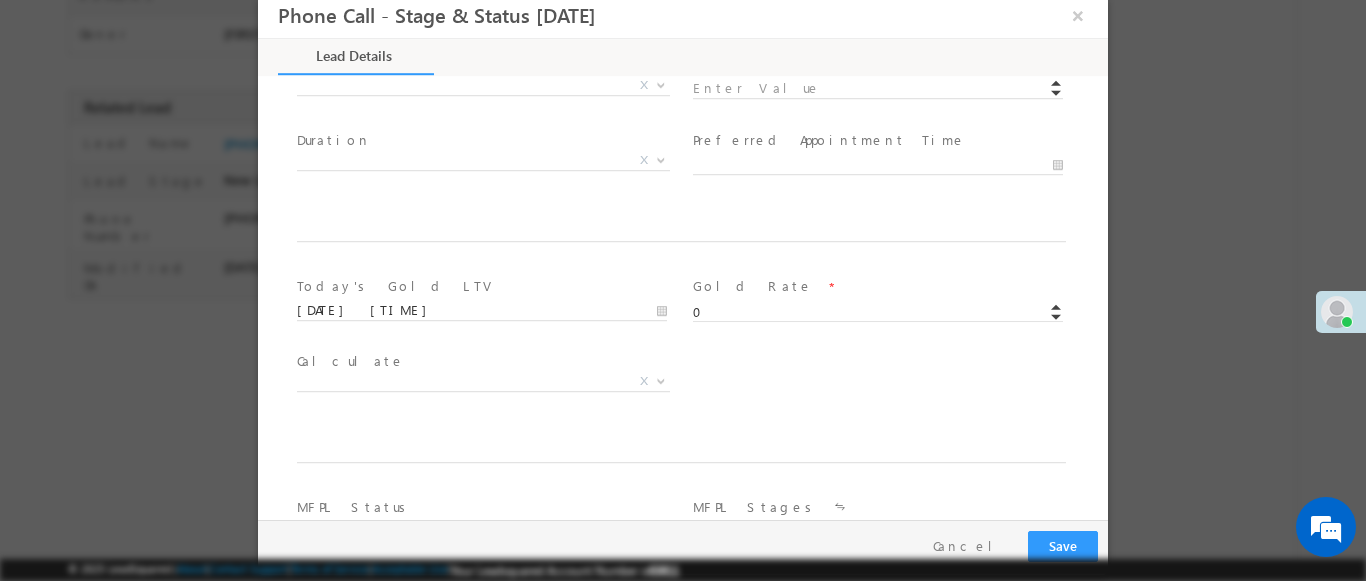 type on "[PRICE]" 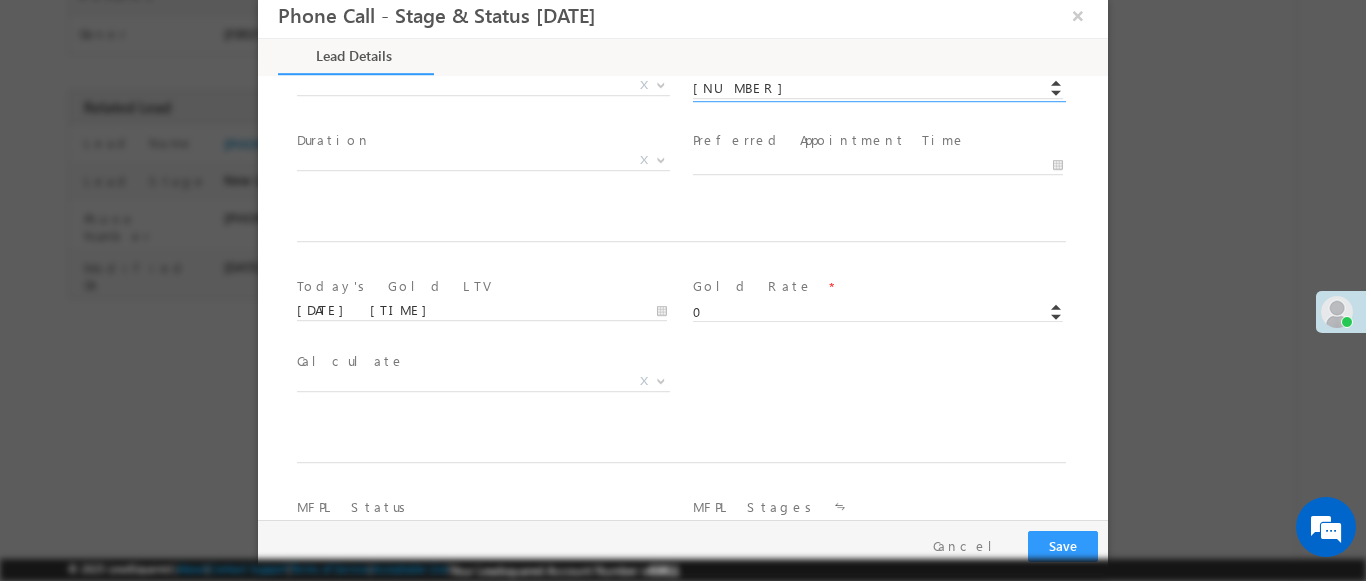 scroll, scrollTop: 1243, scrollLeft: 0, axis: vertical 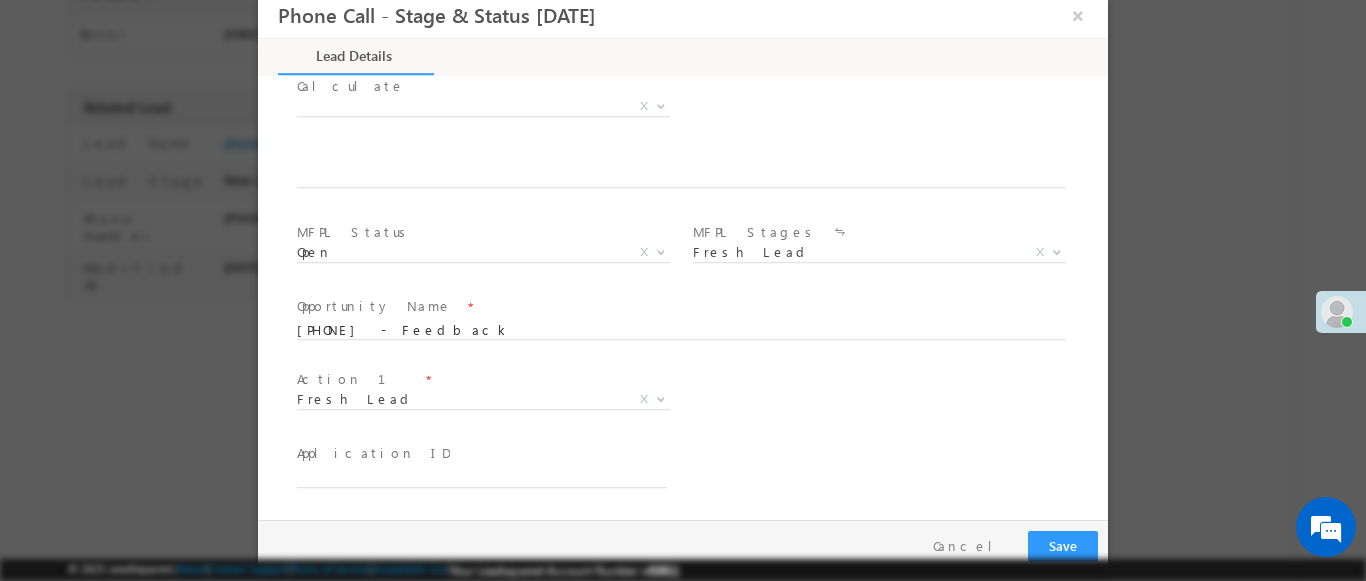click at bounding box center (661, 398) 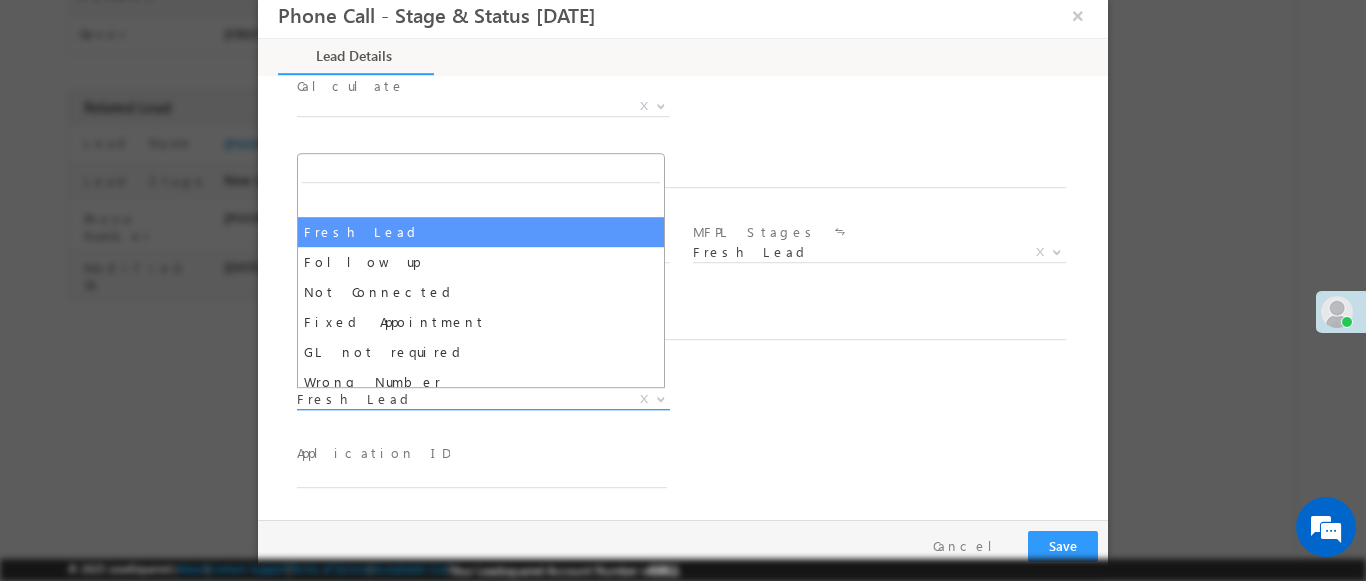 select on "Fixed Appointment" 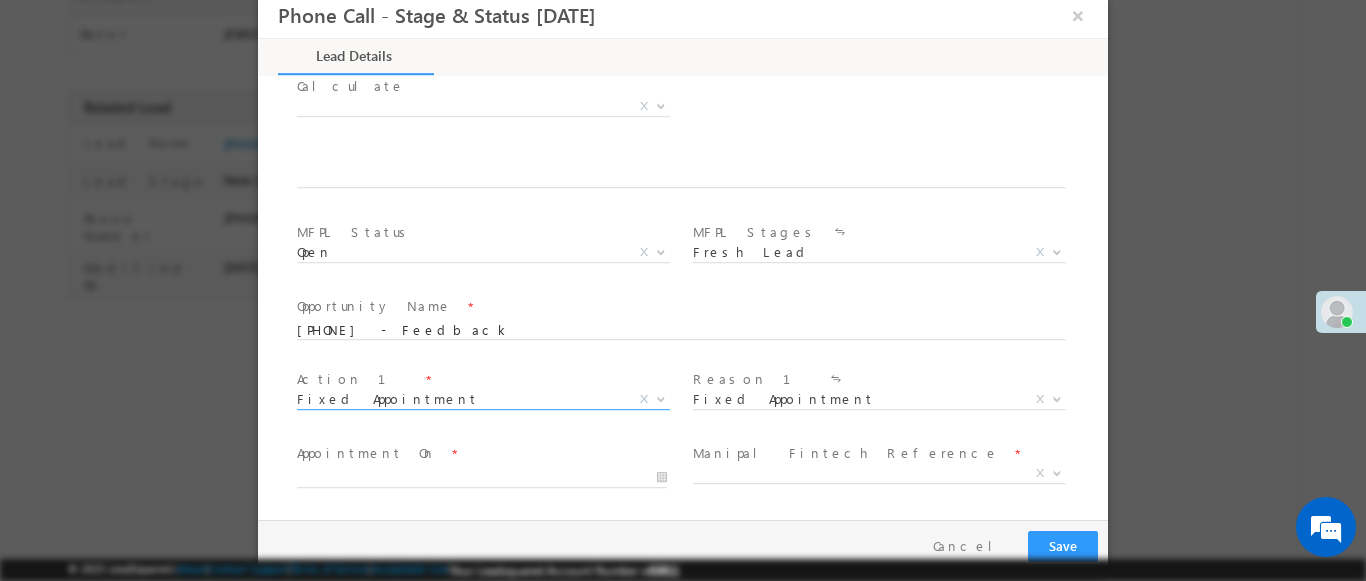 scroll, scrollTop: 1390, scrollLeft: 0, axis: vertical 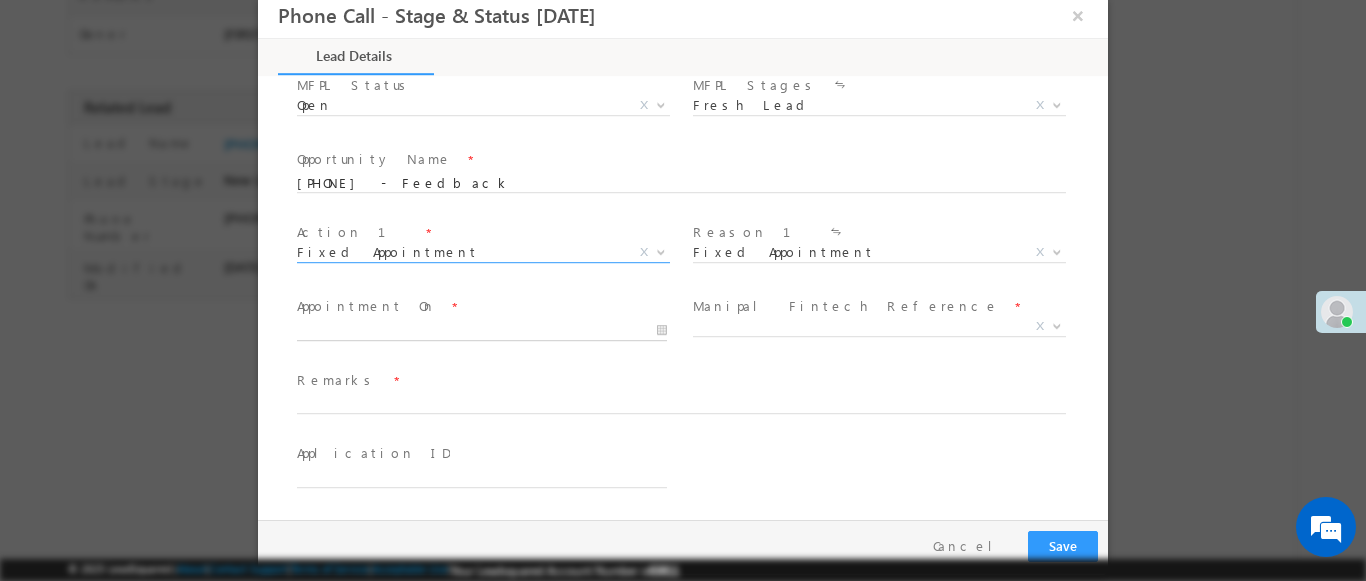 click at bounding box center [482, 331] 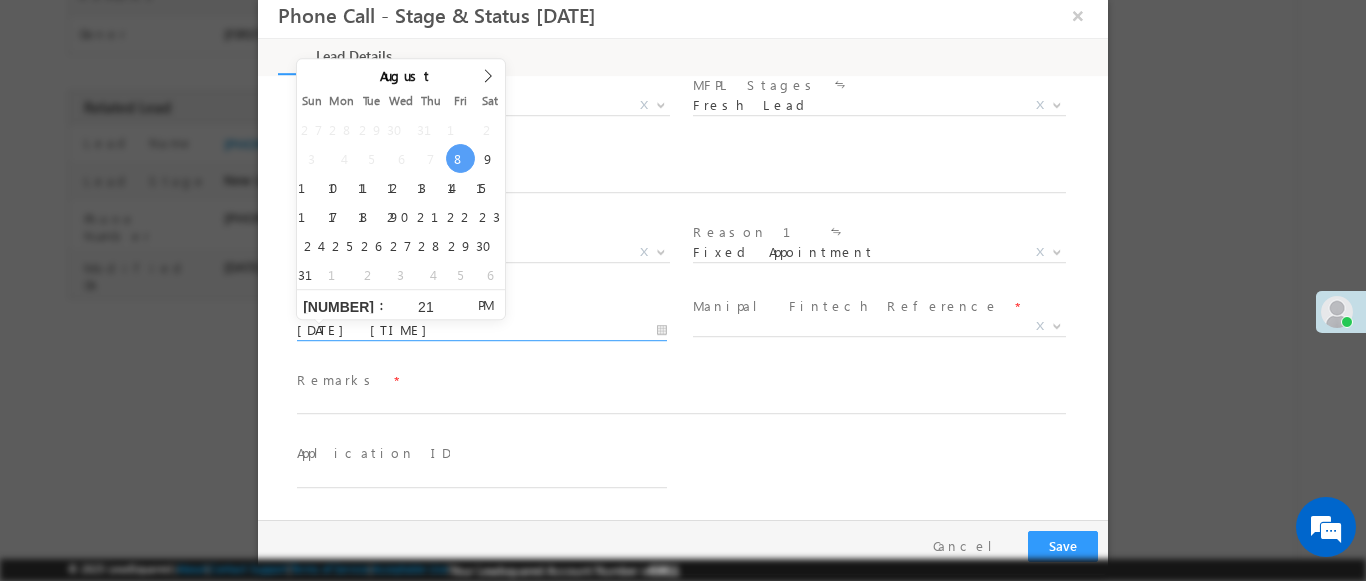 type on "[NUMBER]" 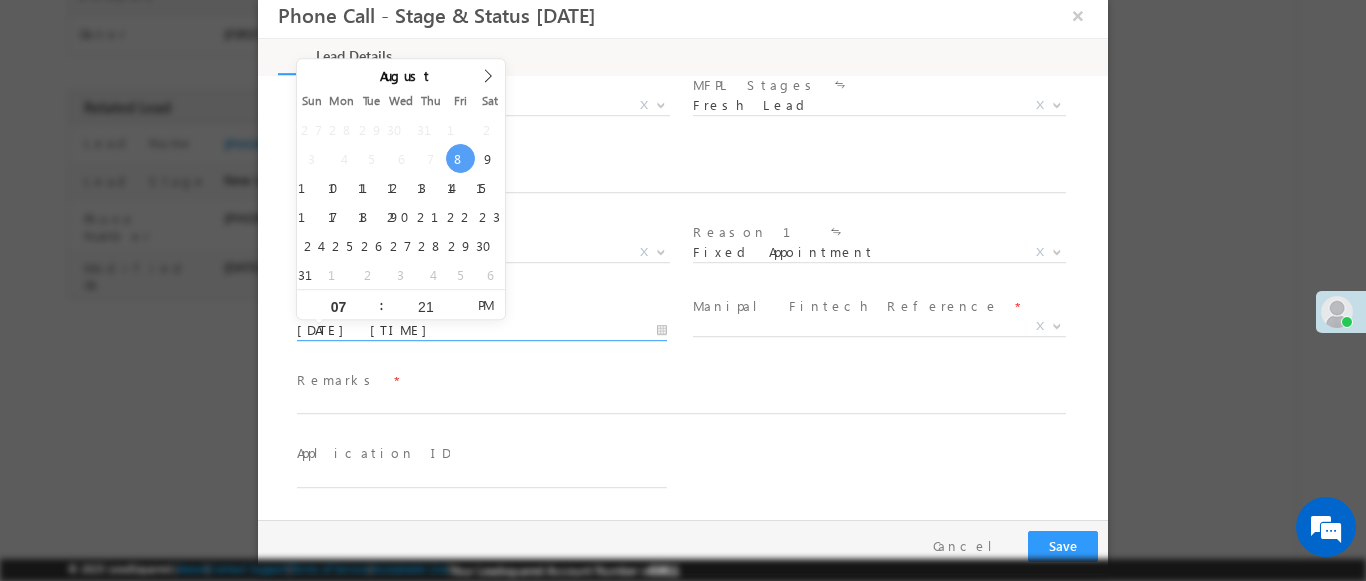 click at bounding box center [1057, 325] 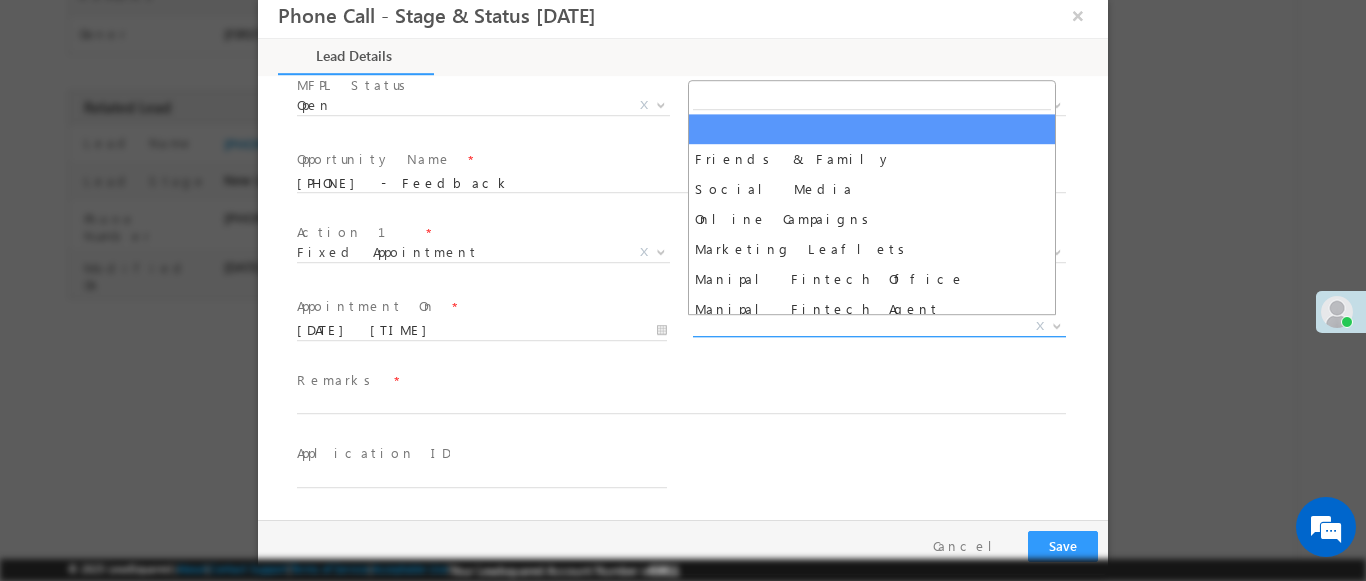 select on "Friends & Family" 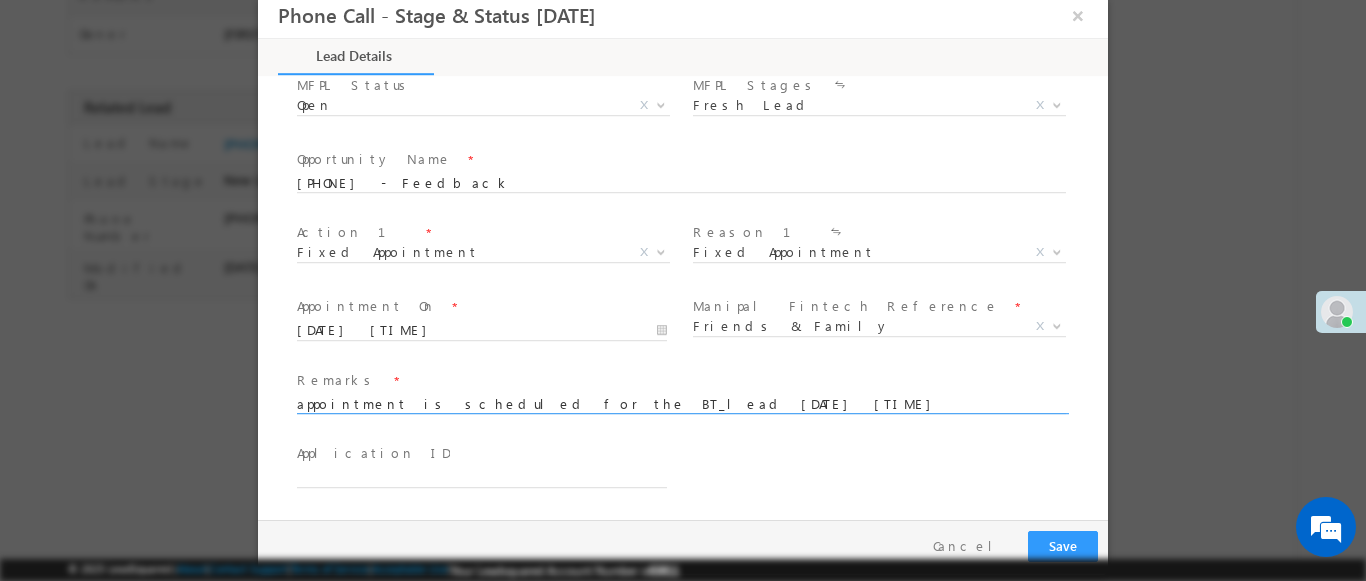 type on "appointment is scheduled for the BT_lead [DATE] [TIME]" 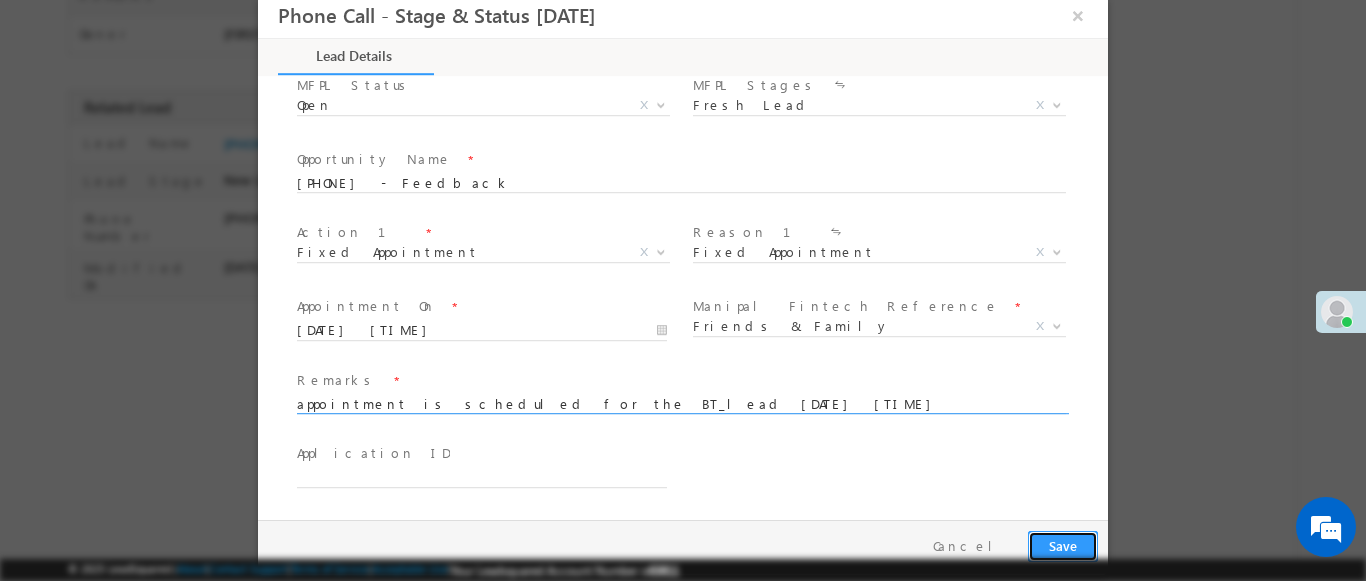 click on "Save" at bounding box center (1063, 546) 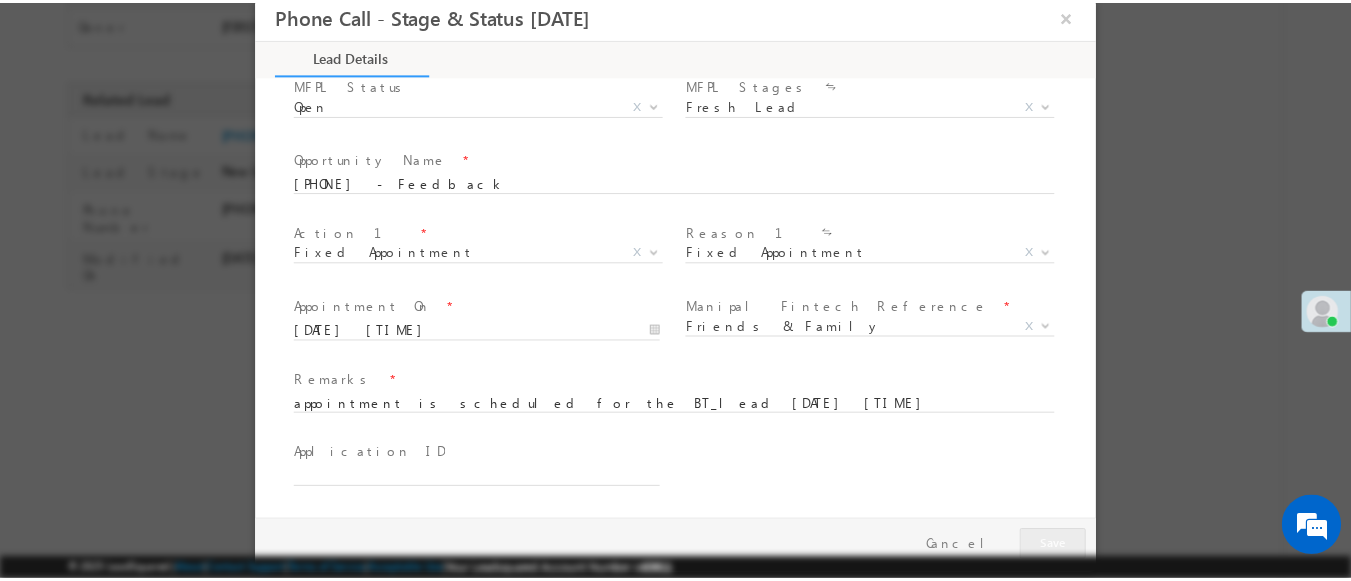 scroll, scrollTop: 409, scrollLeft: 0, axis: vertical 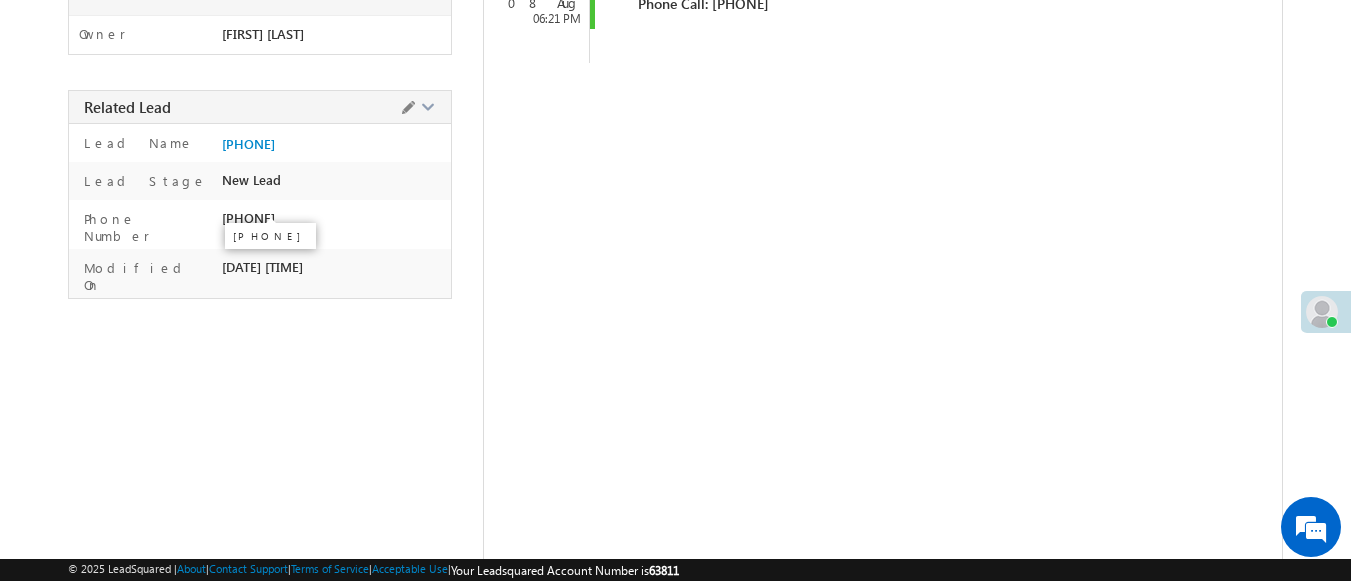 click on "[PHONE]" at bounding box center [248, 218] 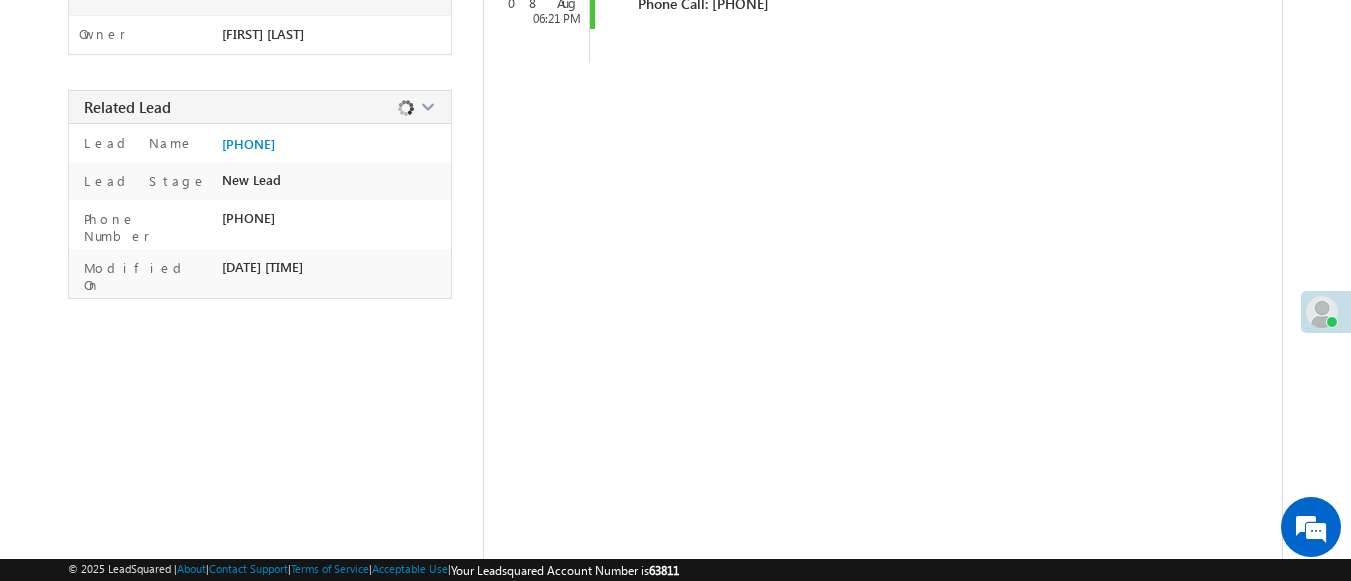 copy on "[PHONE]" 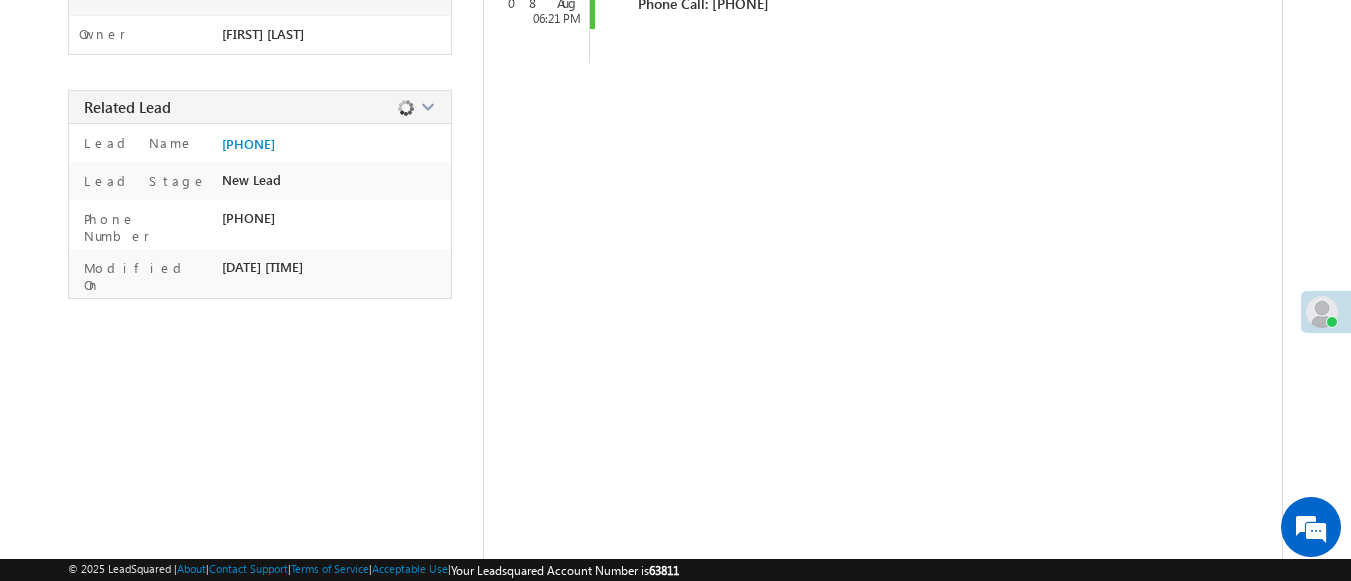scroll, scrollTop: 0, scrollLeft: 0, axis: both 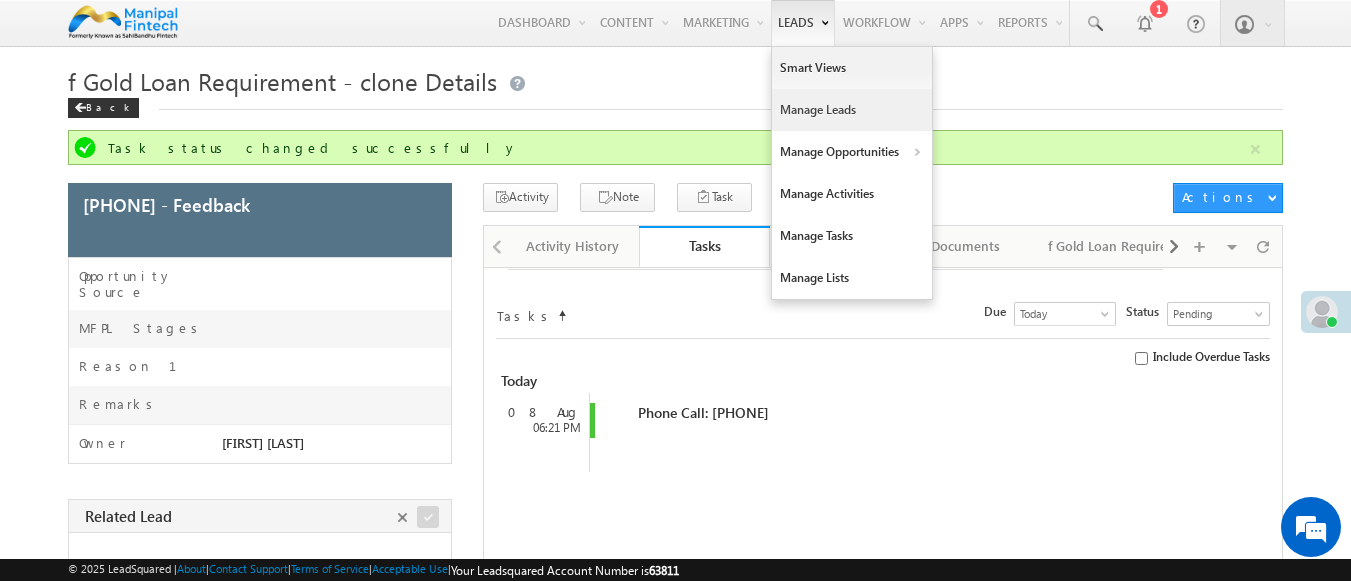 click on "Manage Leads" at bounding box center [852, 110] 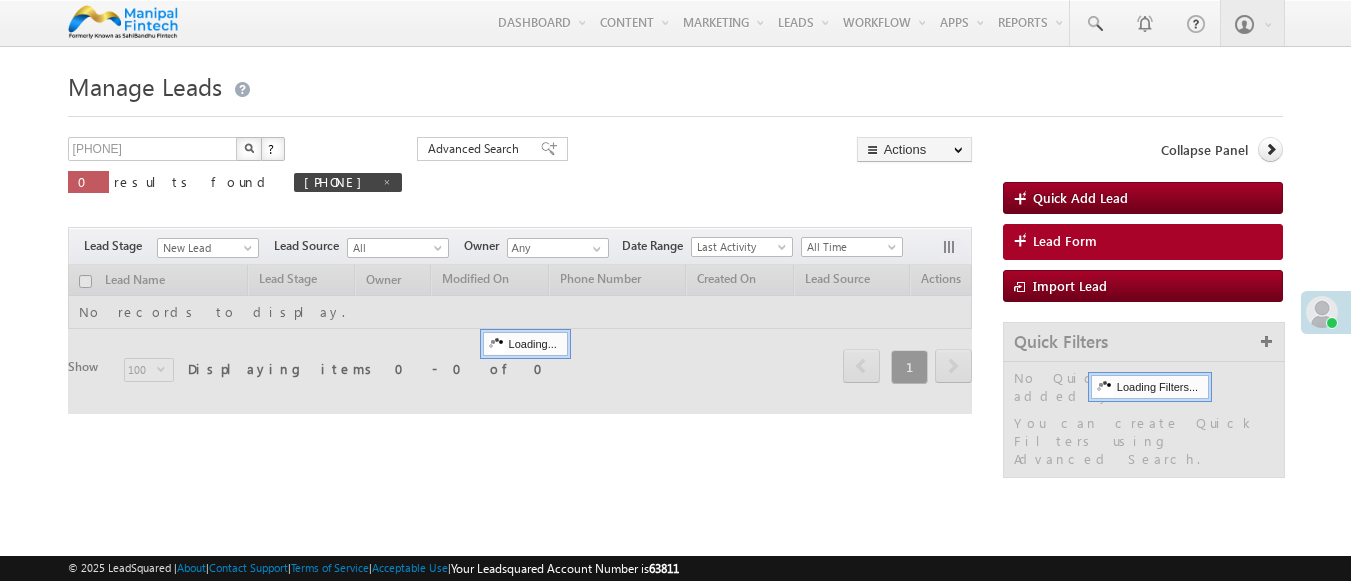 scroll, scrollTop: 0, scrollLeft: 0, axis: both 